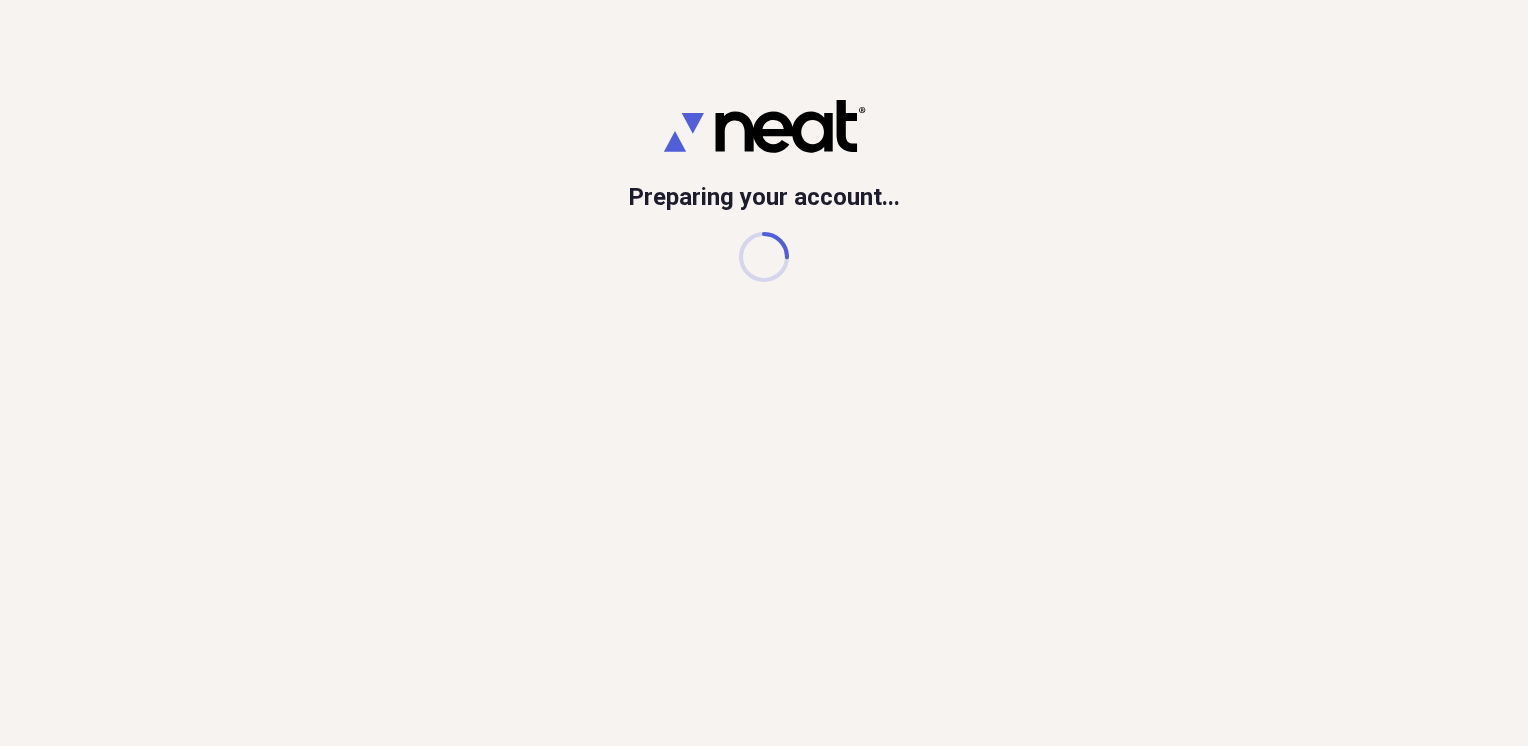 scroll, scrollTop: 0, scrollLeft: 0, axis: both 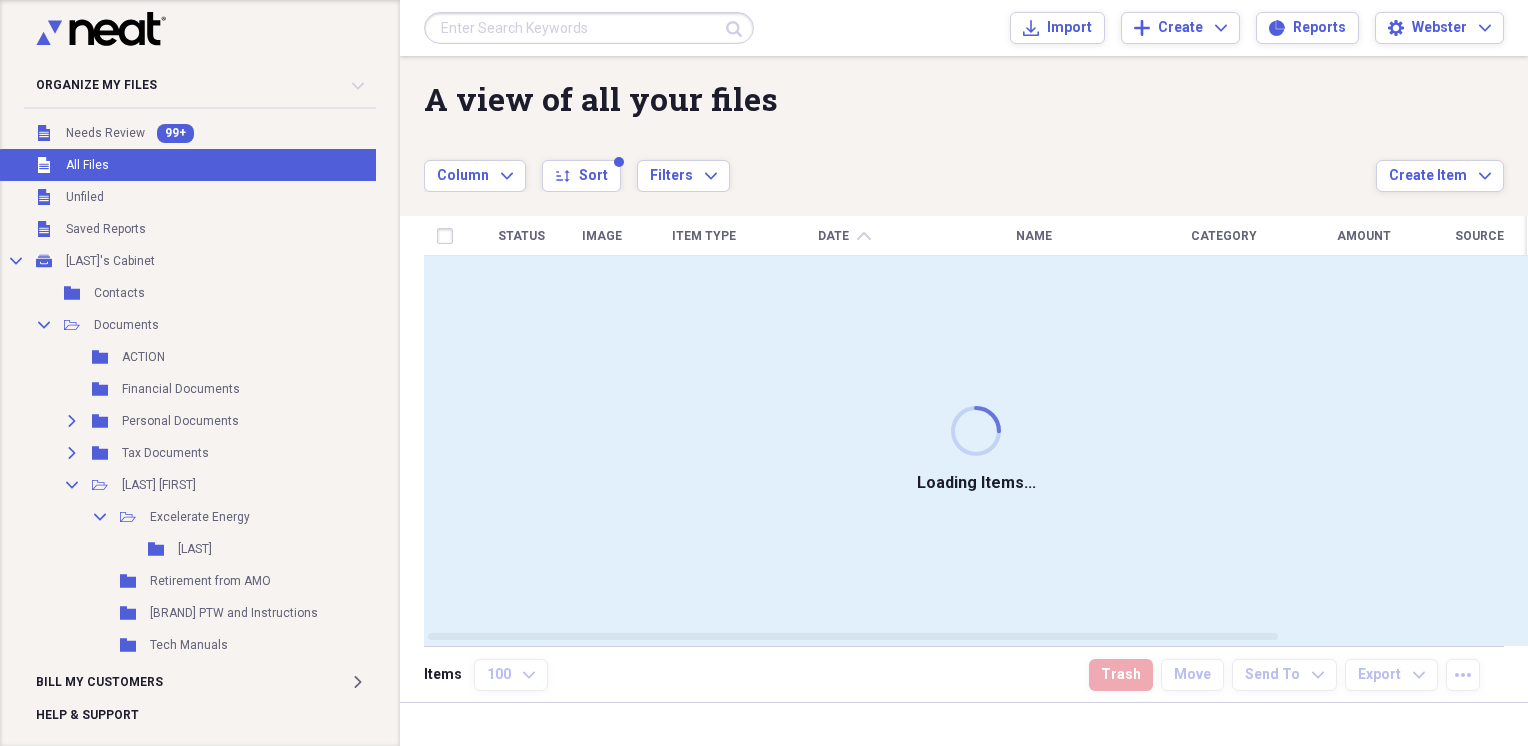 click on "Unfiled" at bounding box center [85, 197] 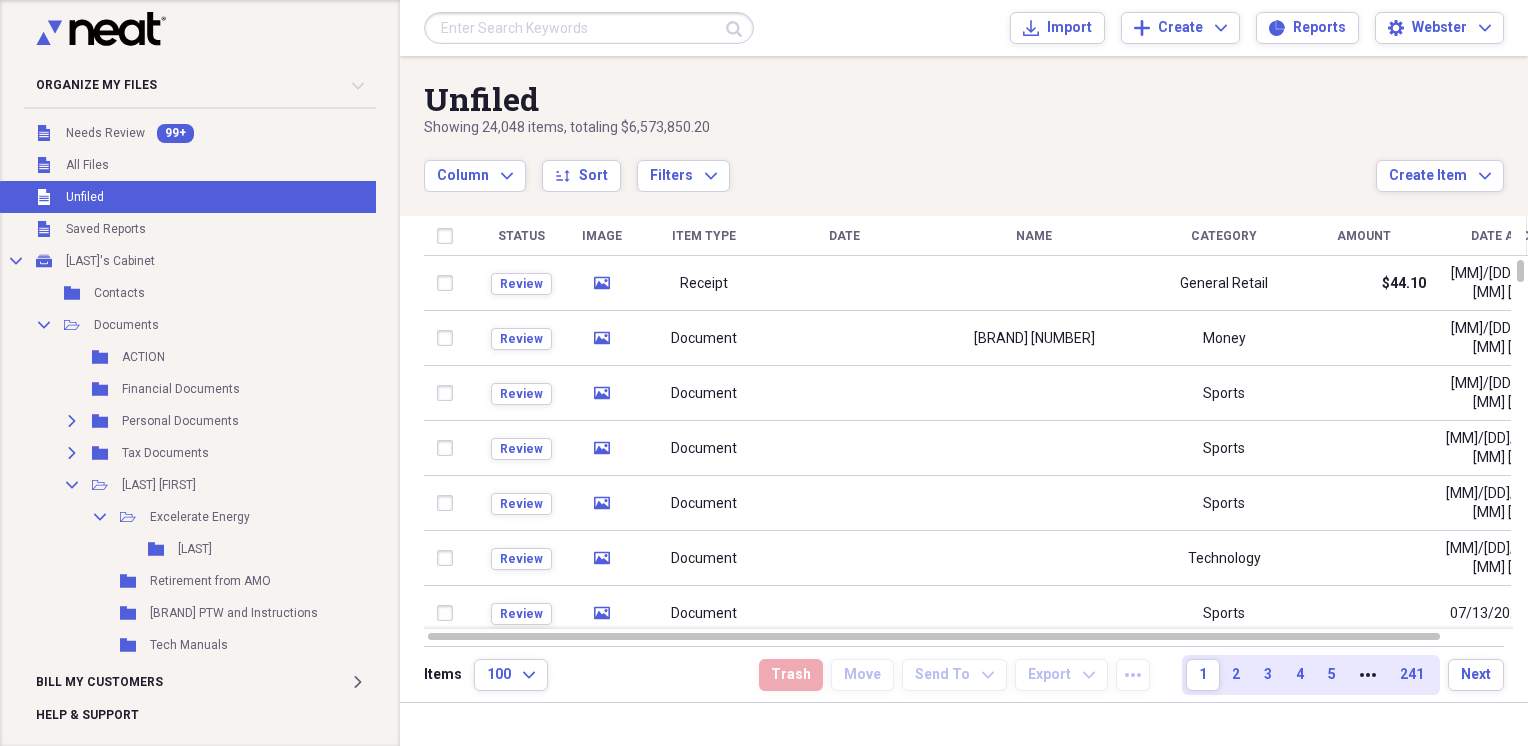 click on "media" 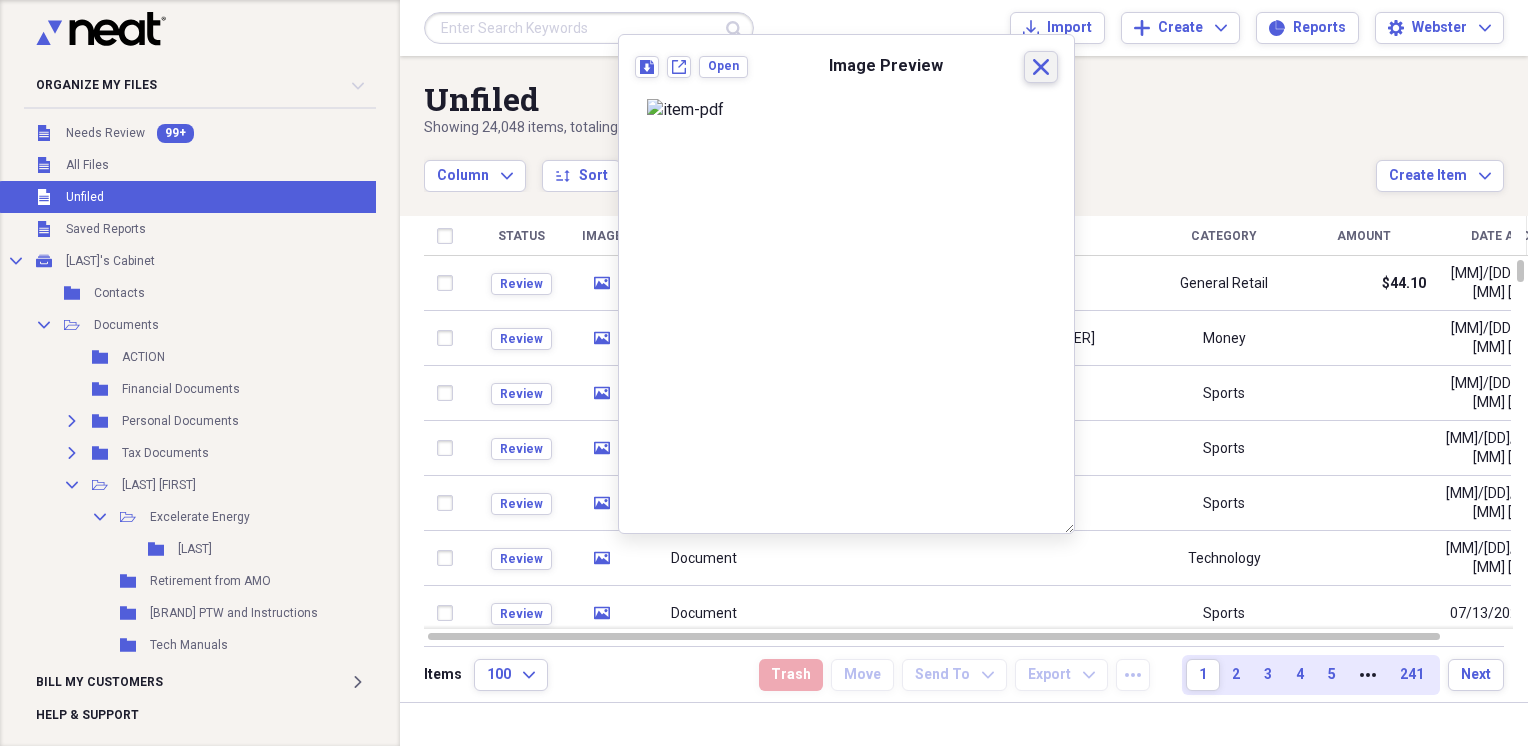 click 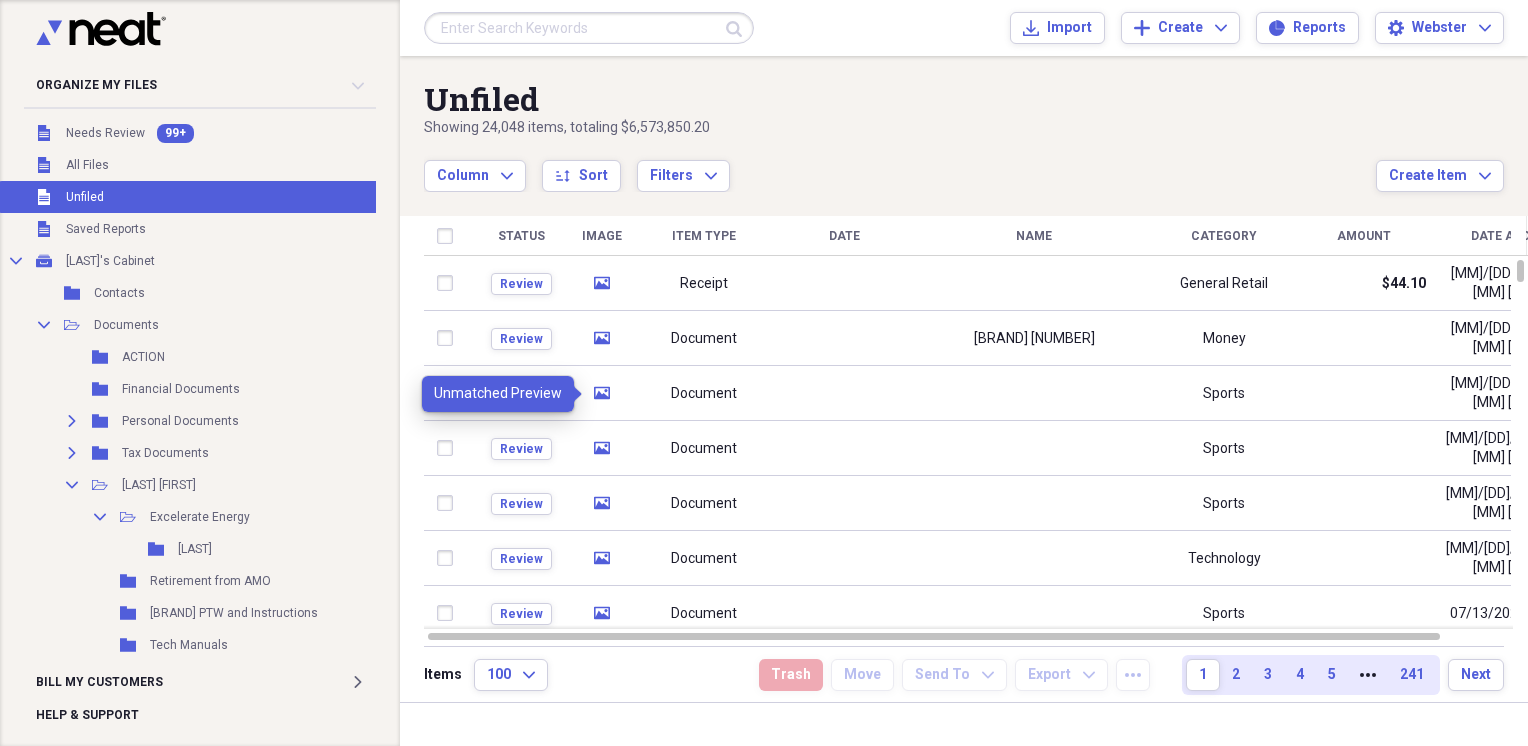 click 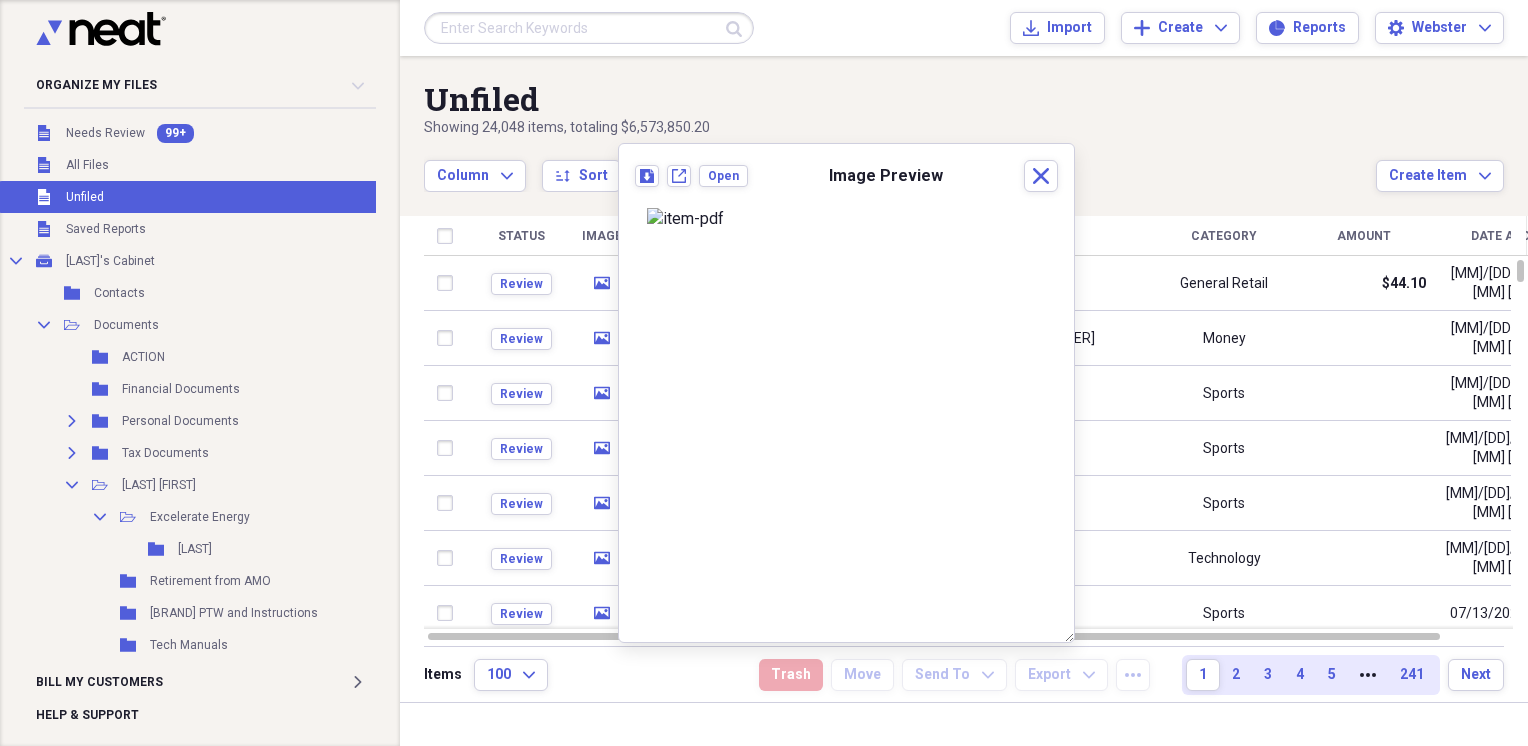 scroll, scrollTop: 0, scrollLeft: 0, axis: both 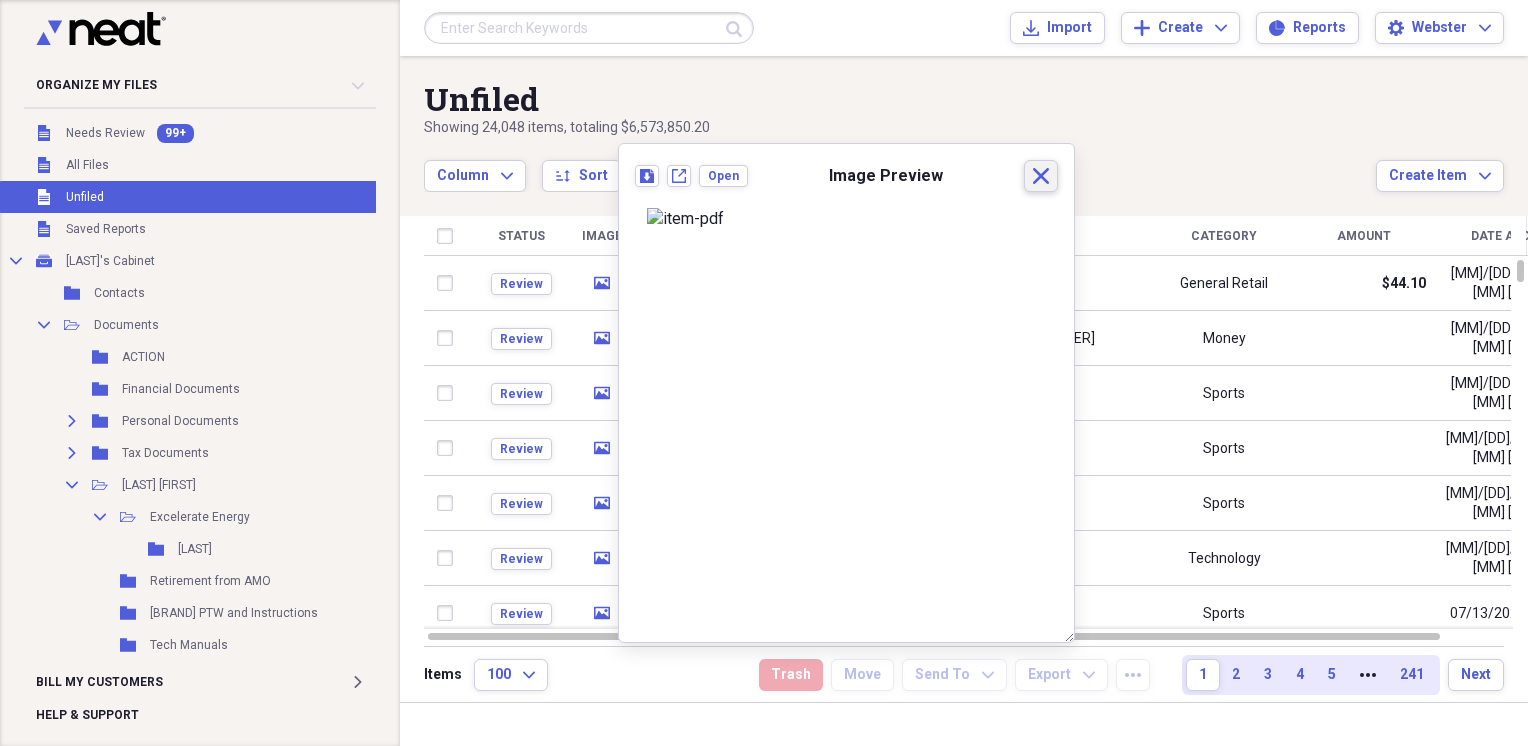 click on "Close" 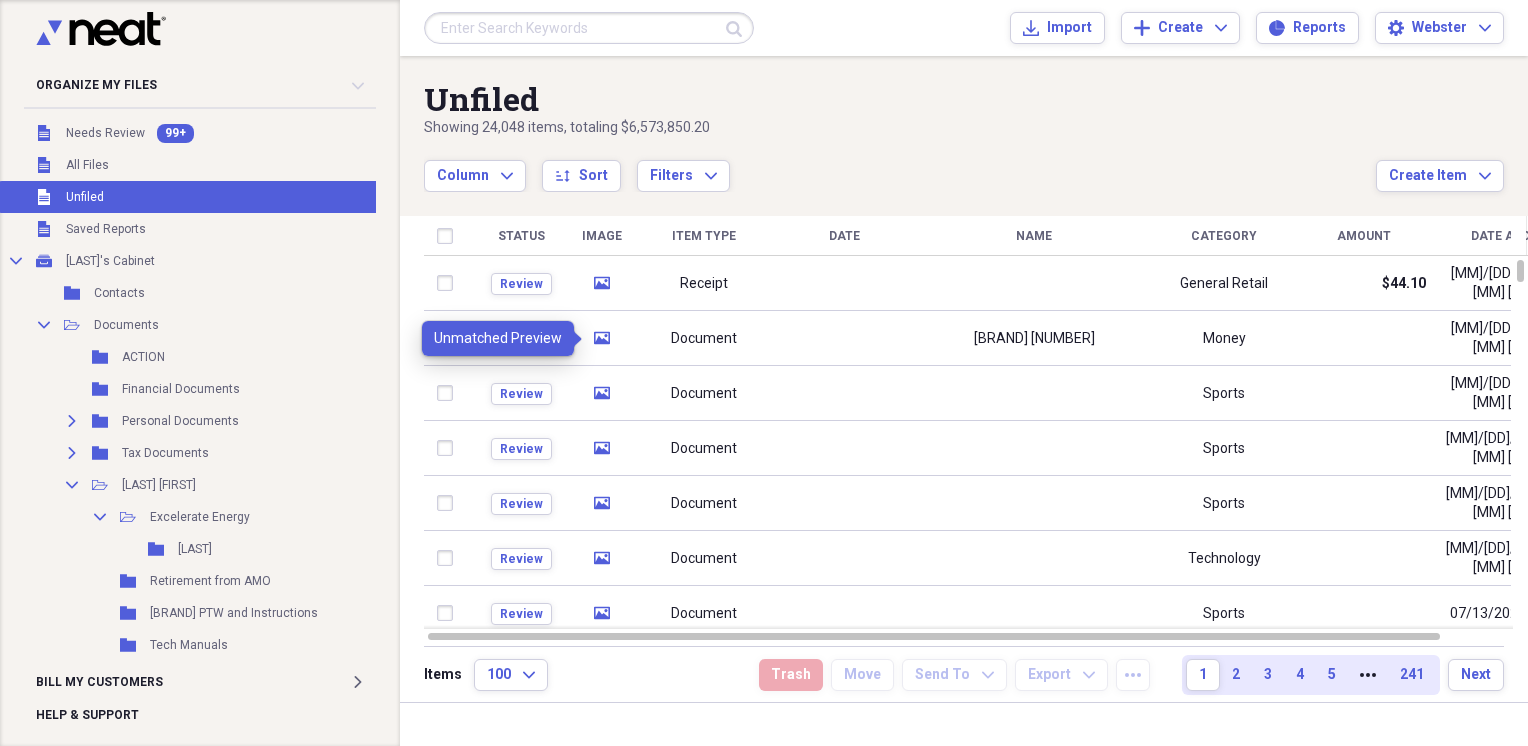 click 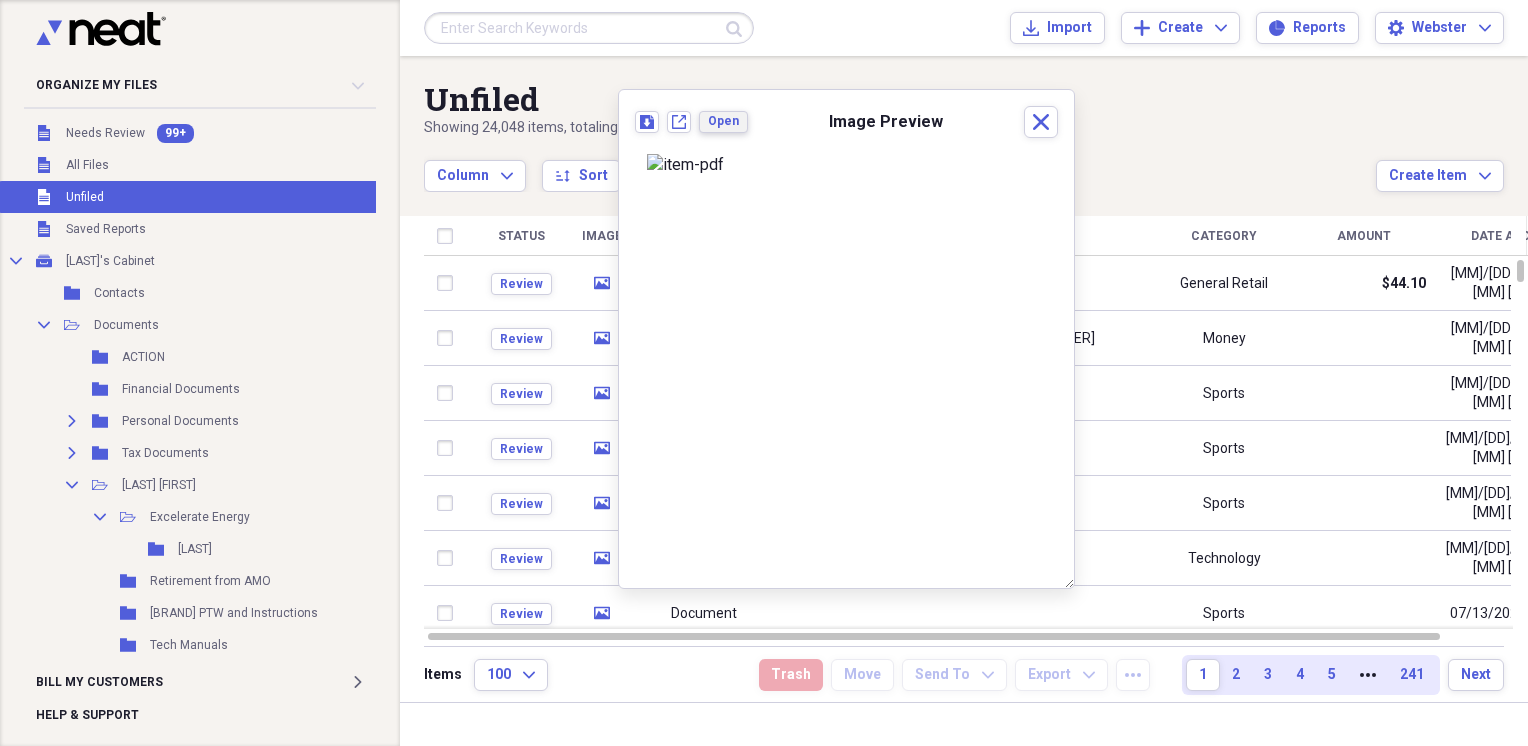 click on "Open" at bounding box center (723, 122) 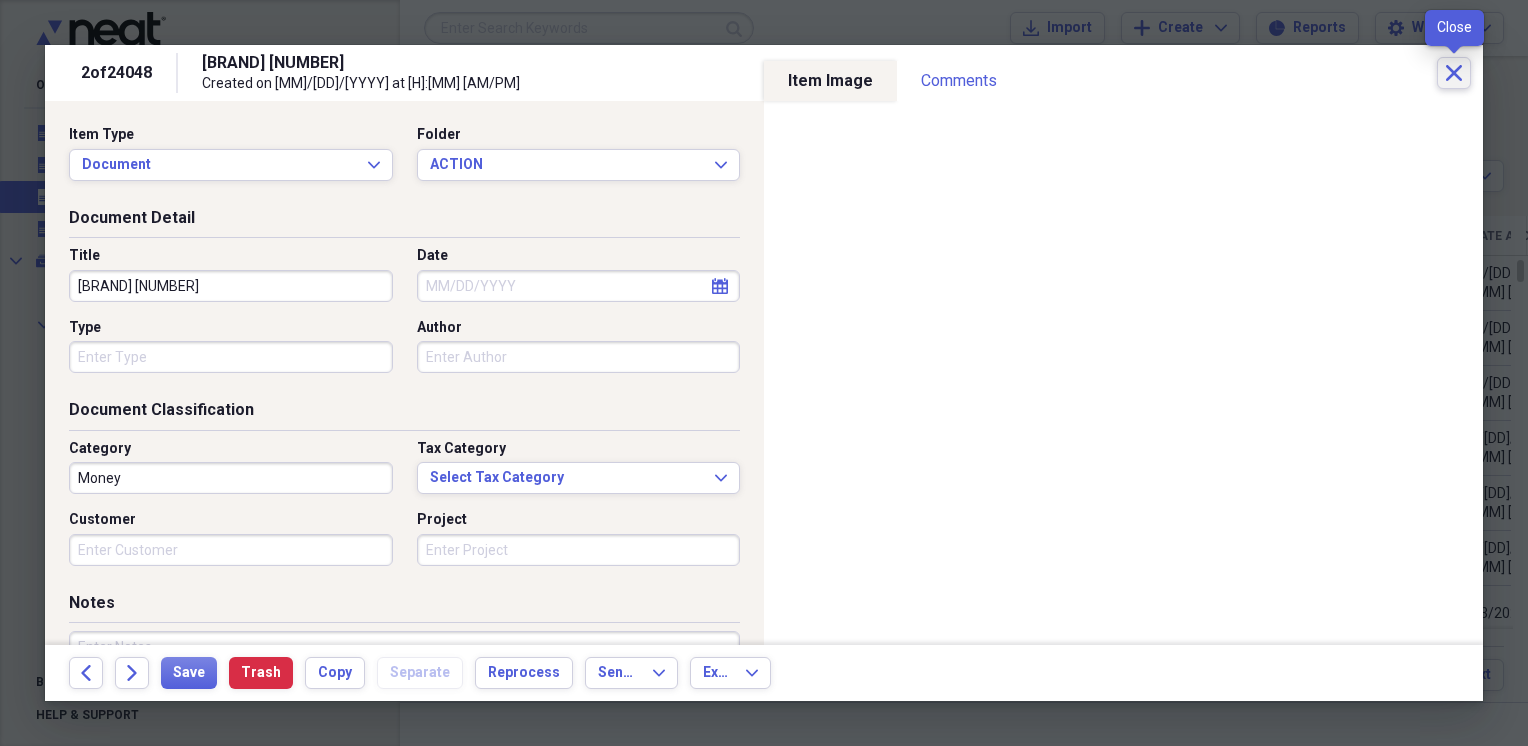click 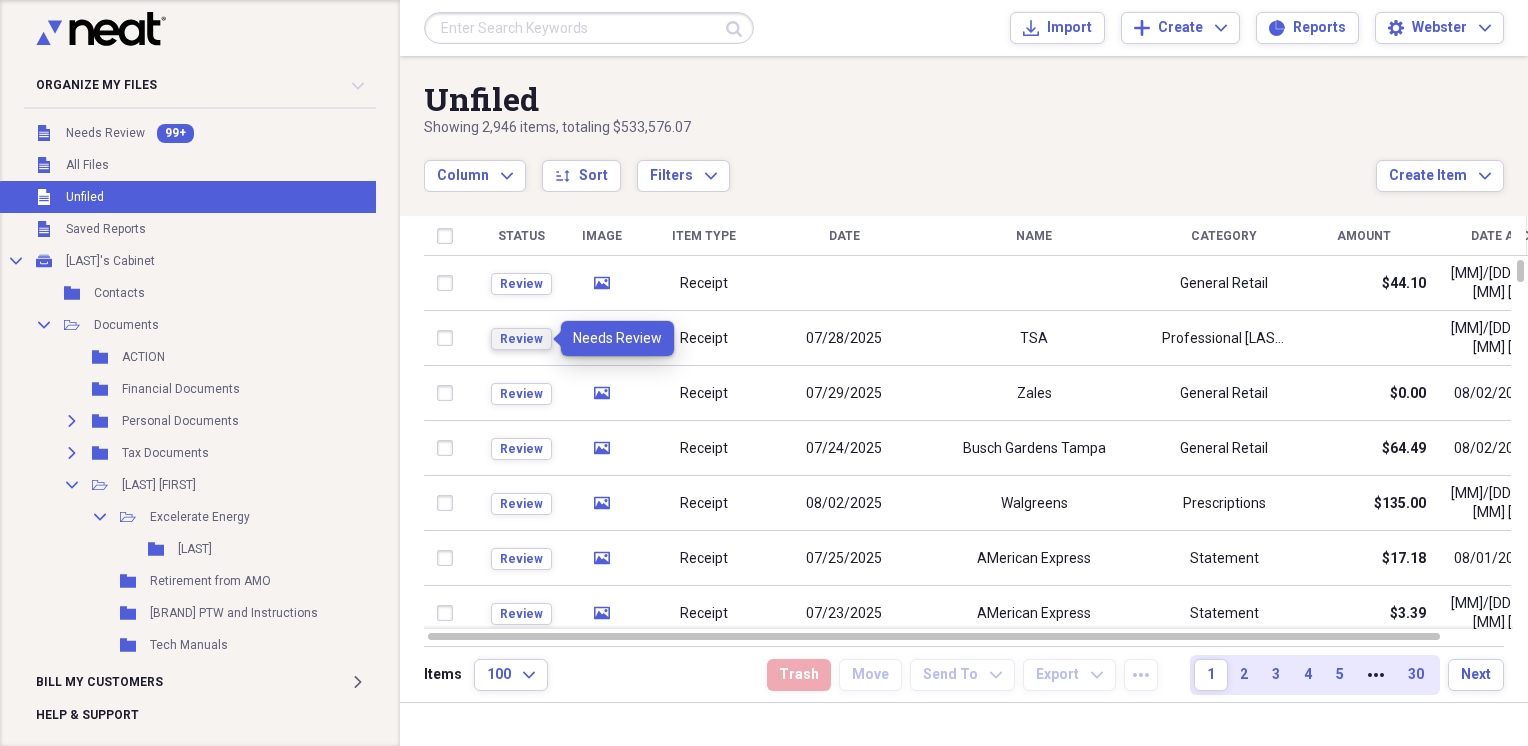 click on "Review" at bounding box center (521, 339) 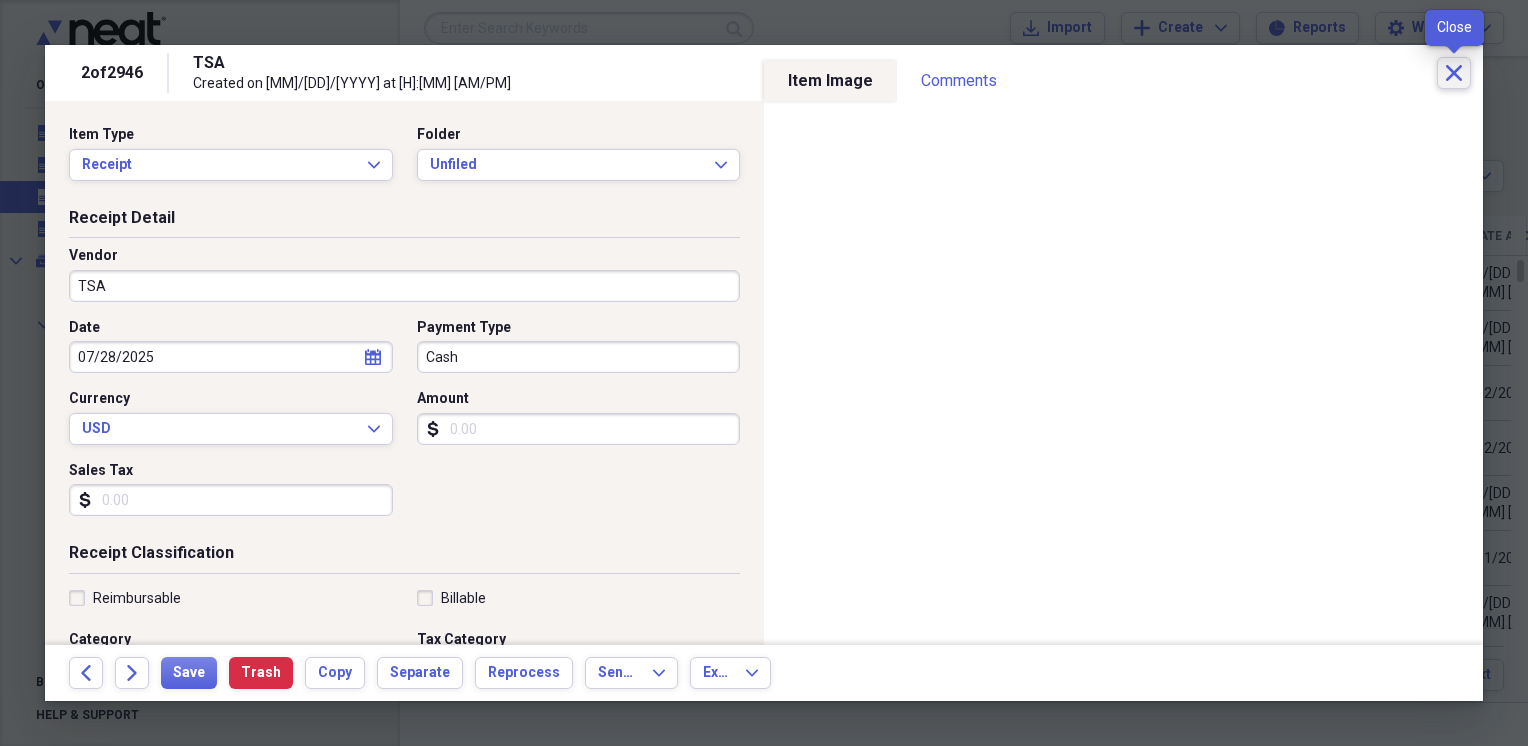 click on "Close" at bounding box center [1454, 73] 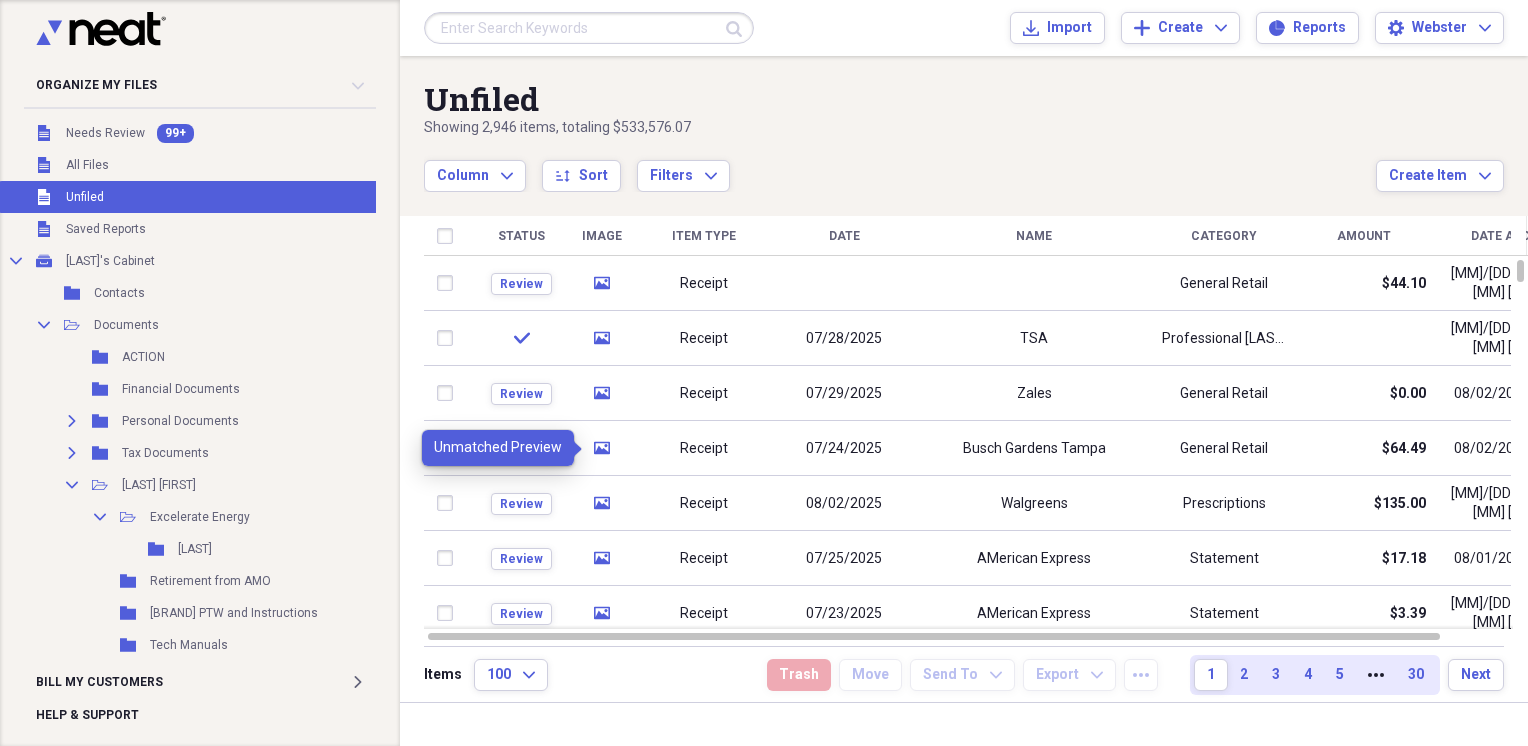 click 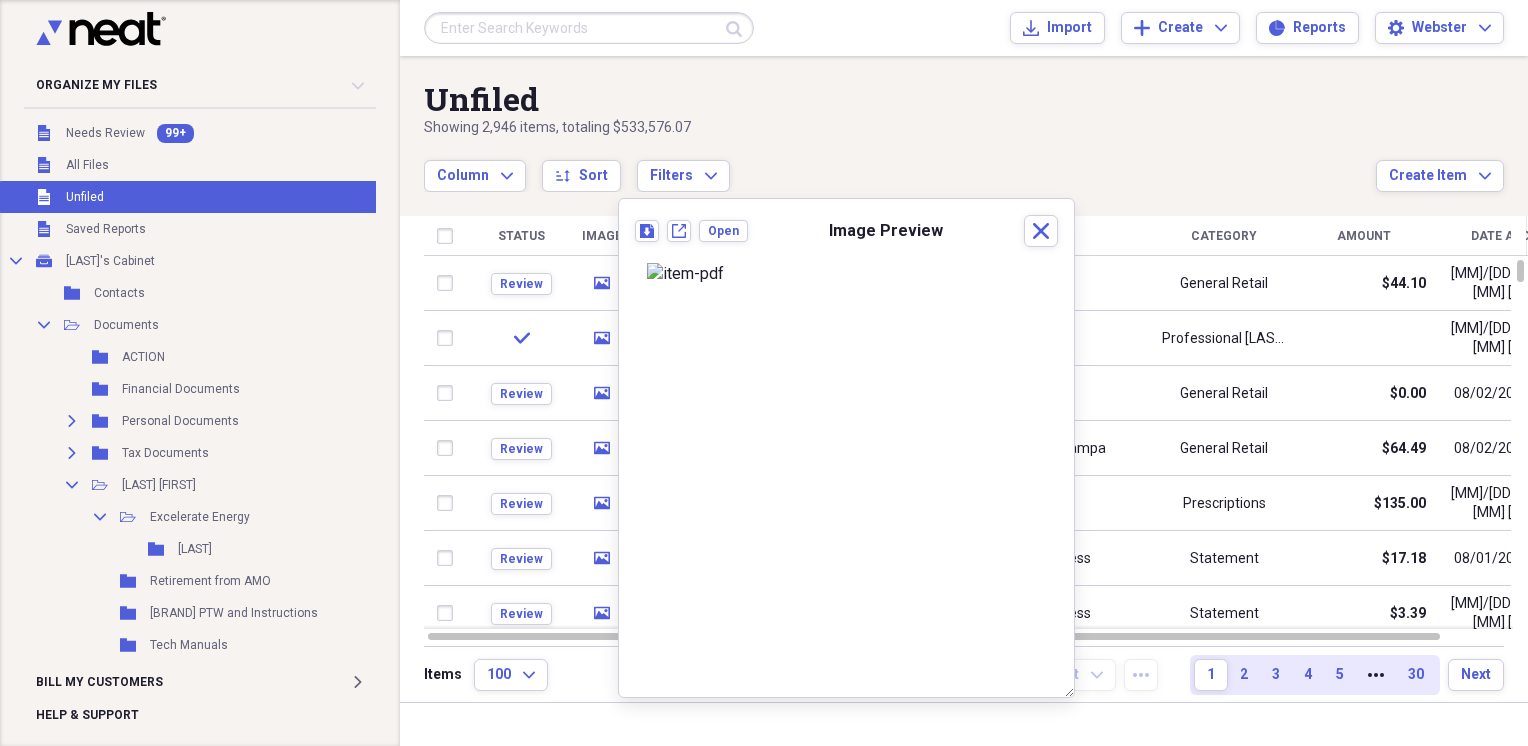 scroll, scrollTop: 0, scrollLeft: 0, axis: both 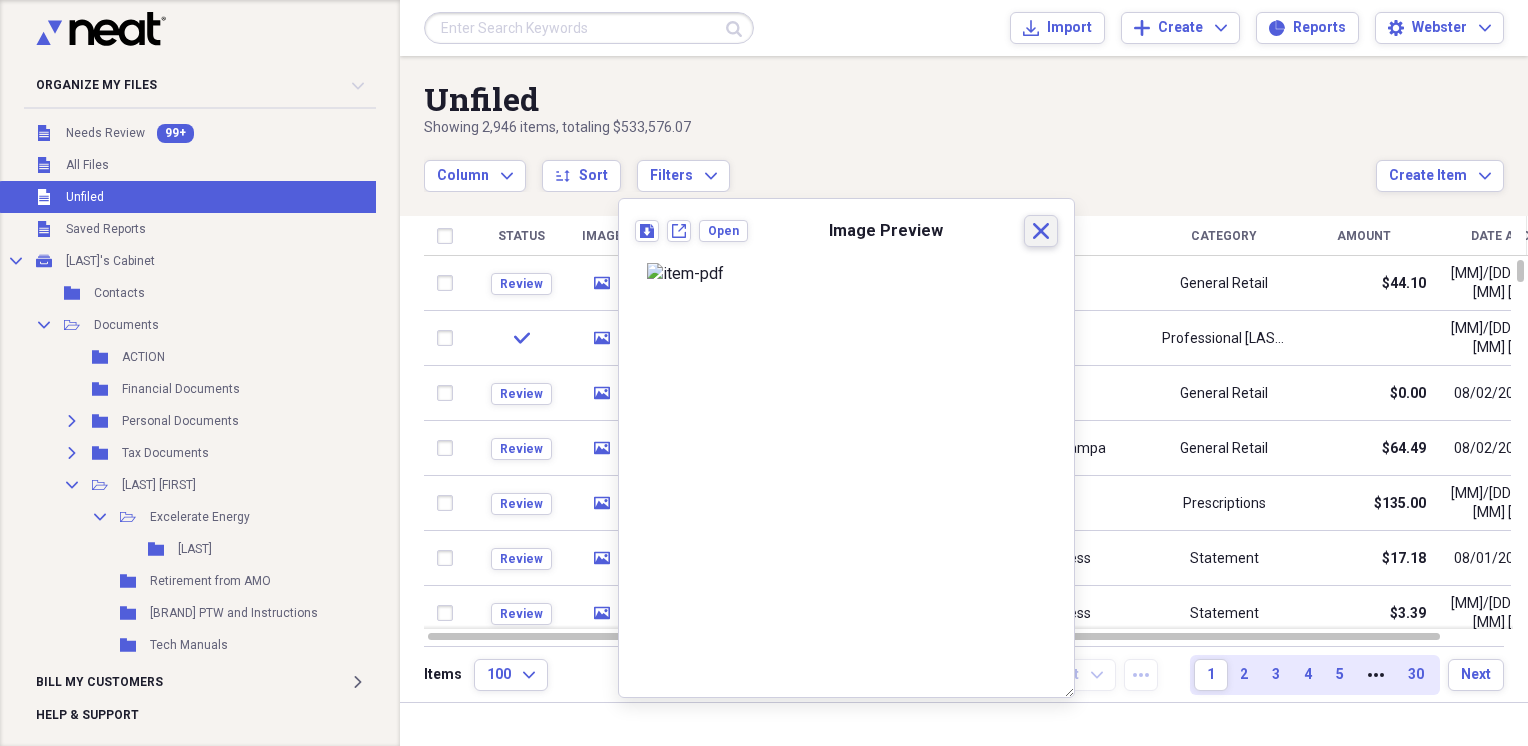 click 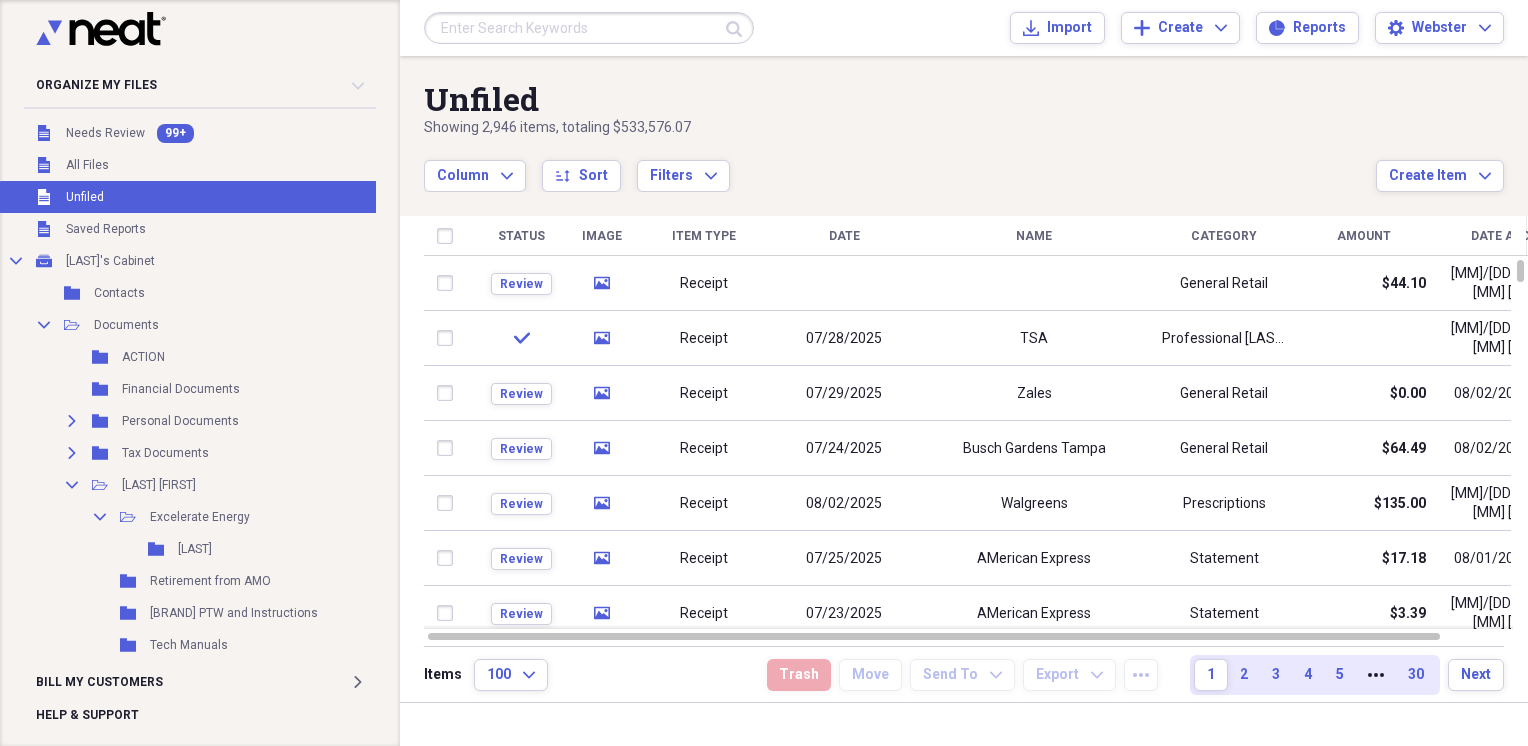 click on "Receipt" at bounding box center [704, 284] 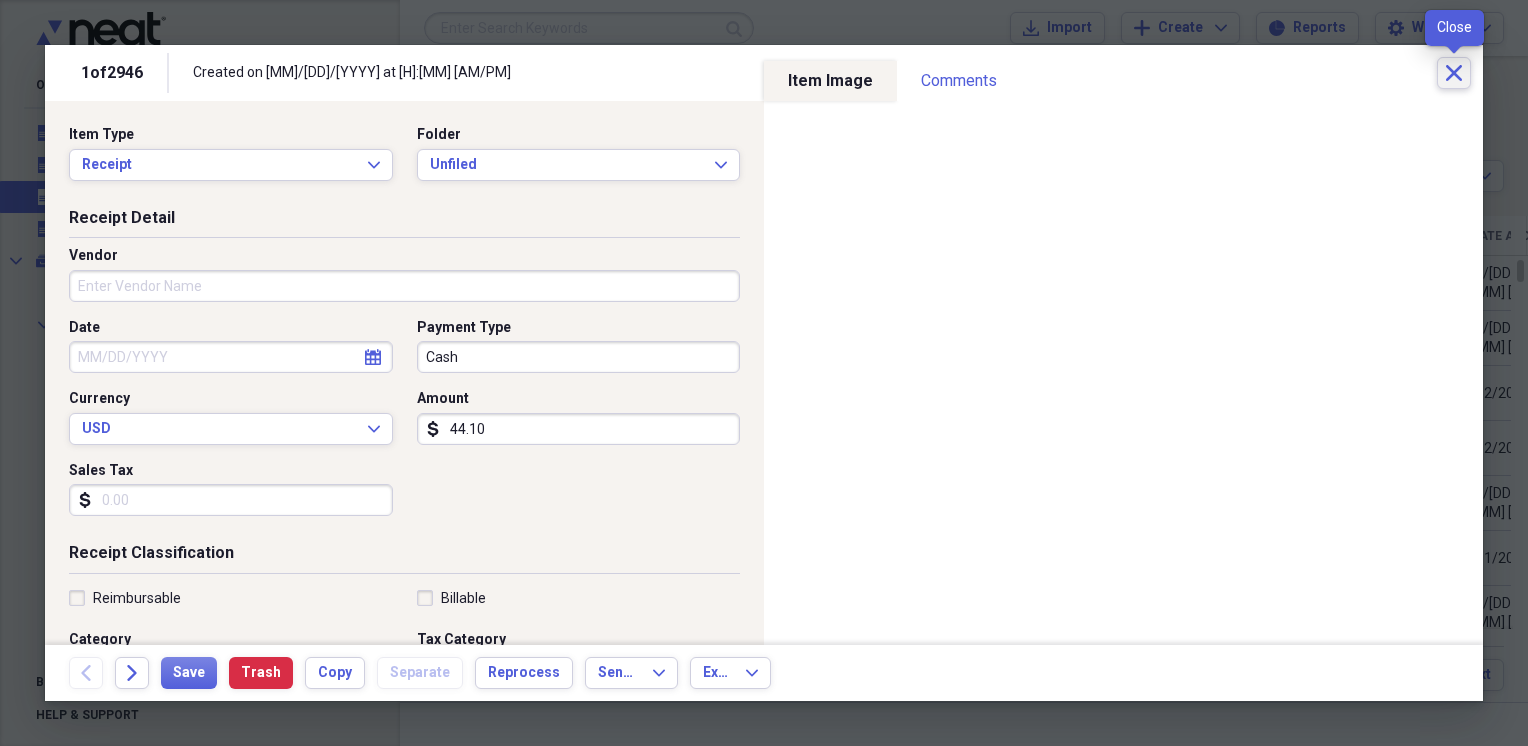 click on "Close" at bounding box center [1454, 73] 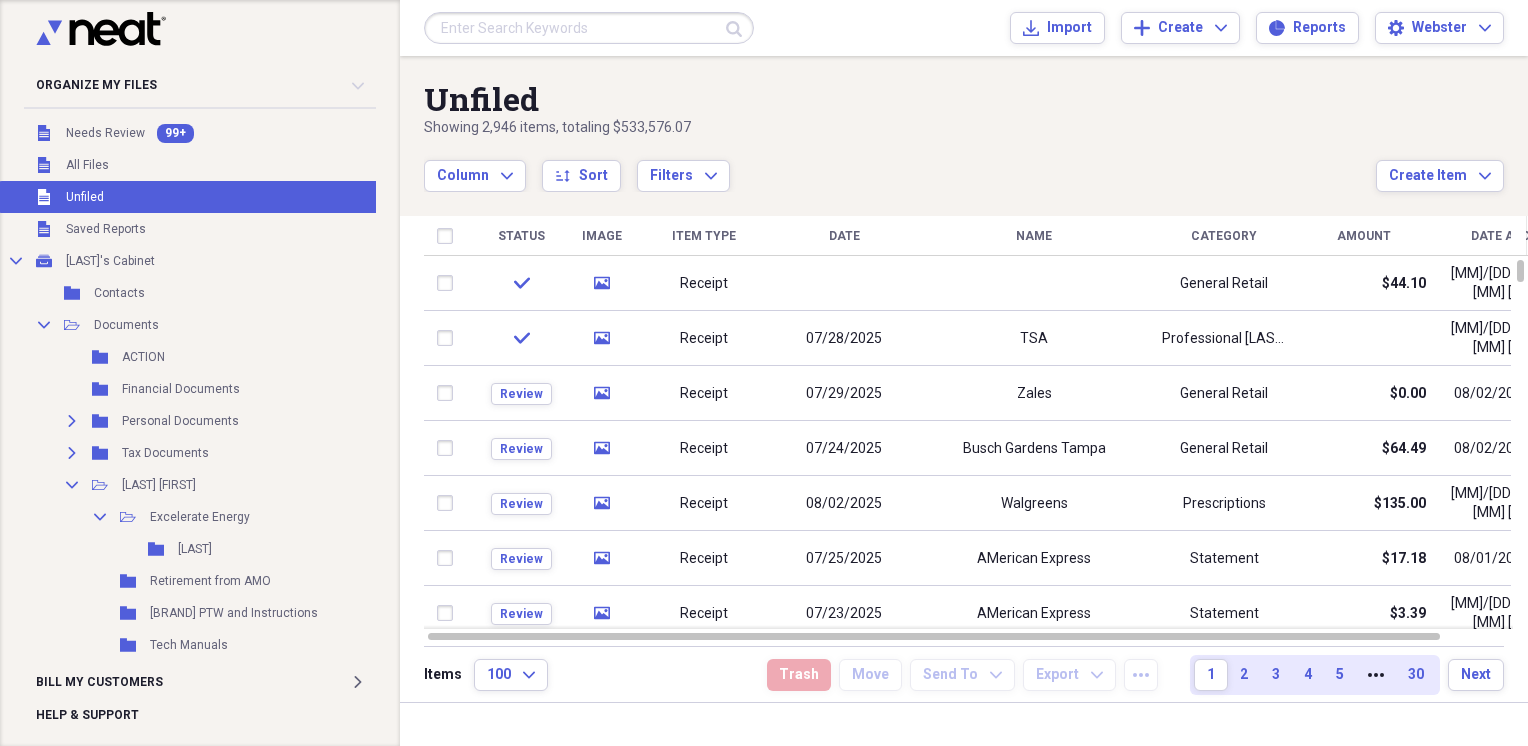 click on "Receipt" at bounding box center (704, 449) 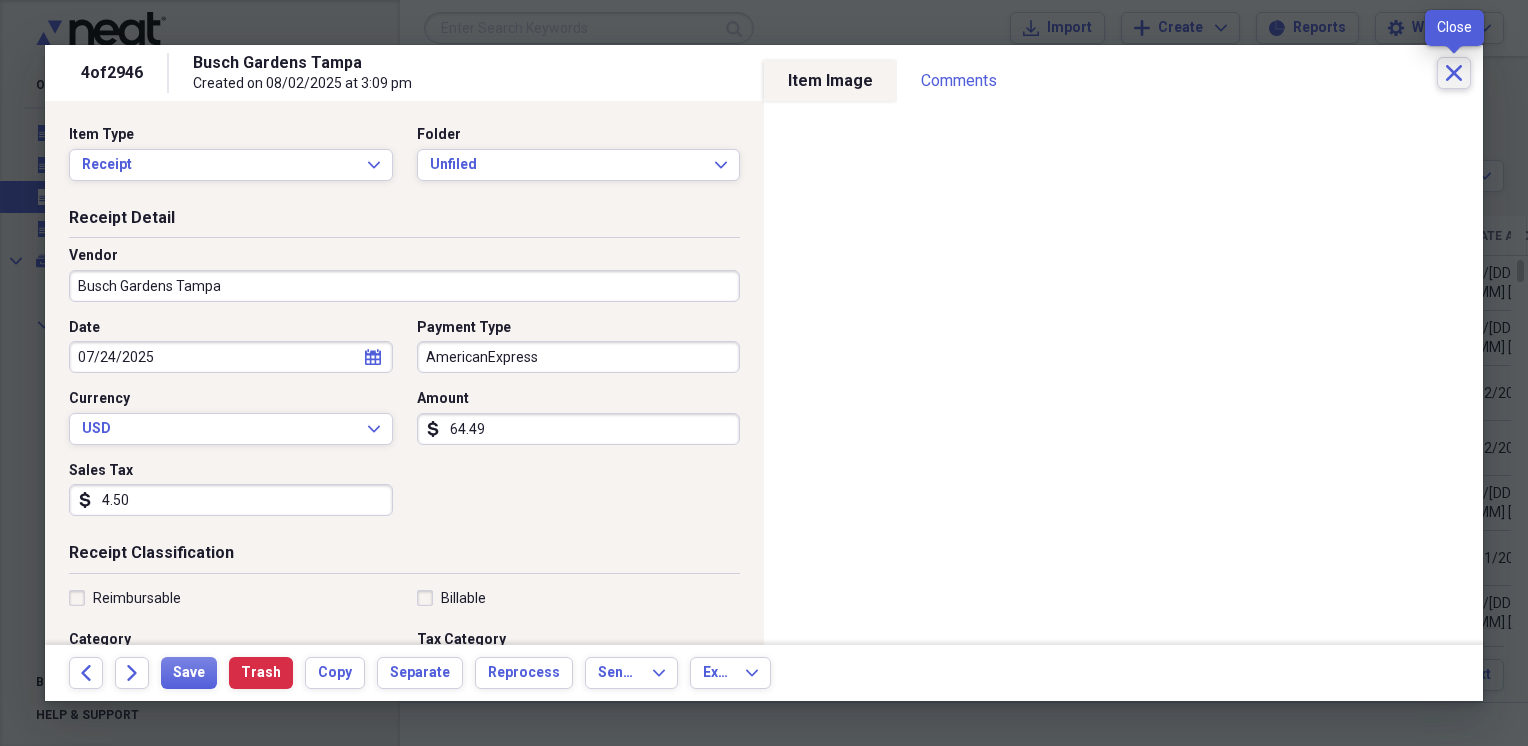 click on "Close" at bounding box center [1454, 73] 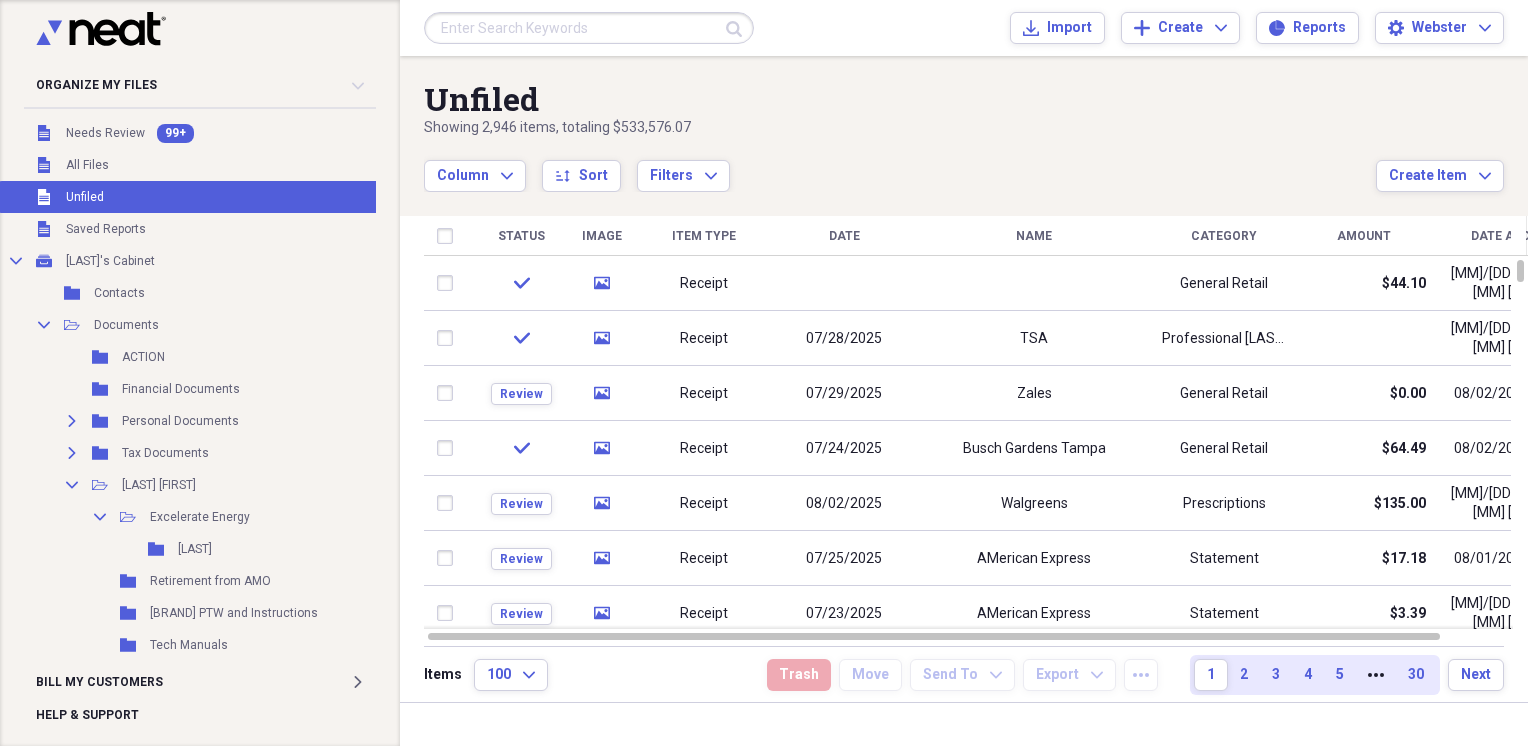 click at bounding box center [449, 448] 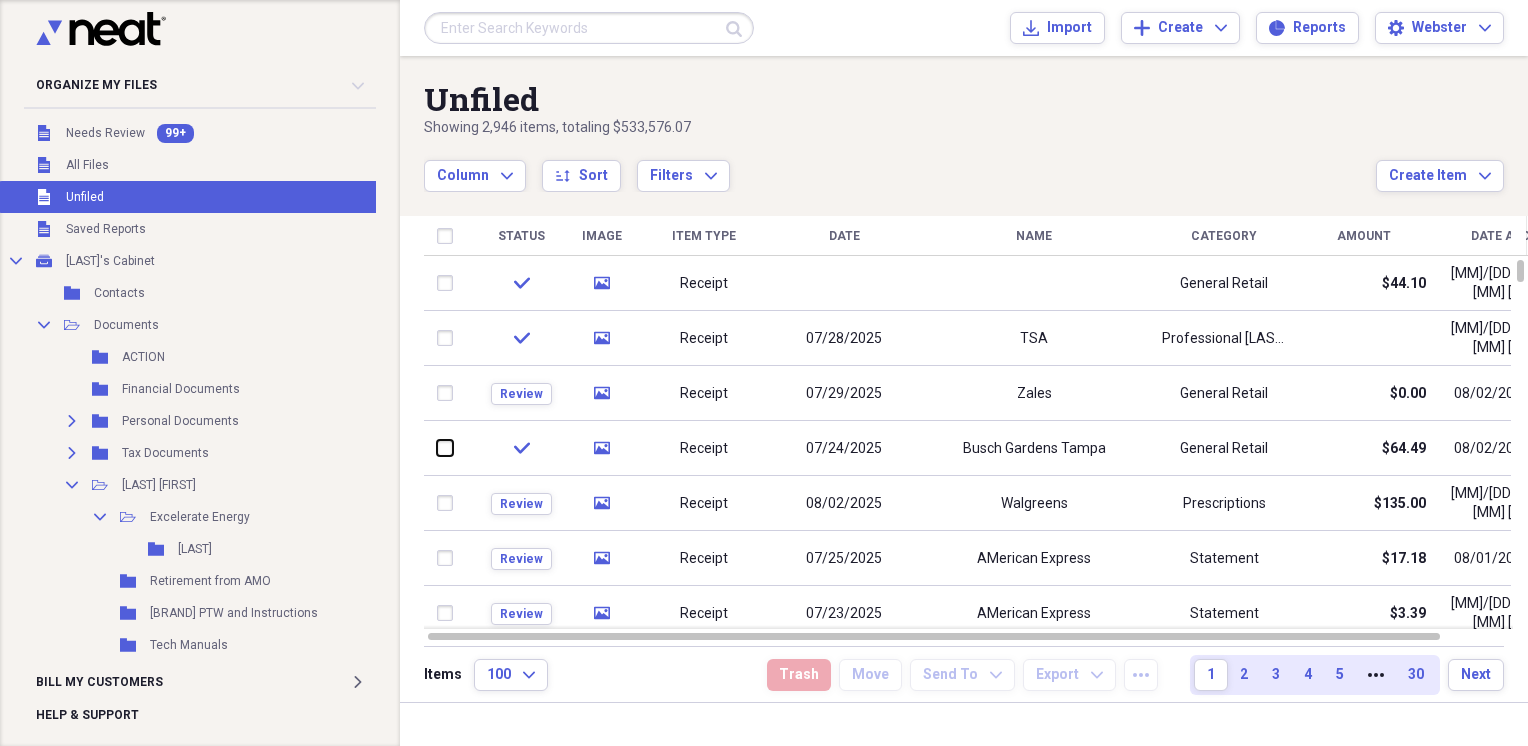 click at bounding box center (437, 448) 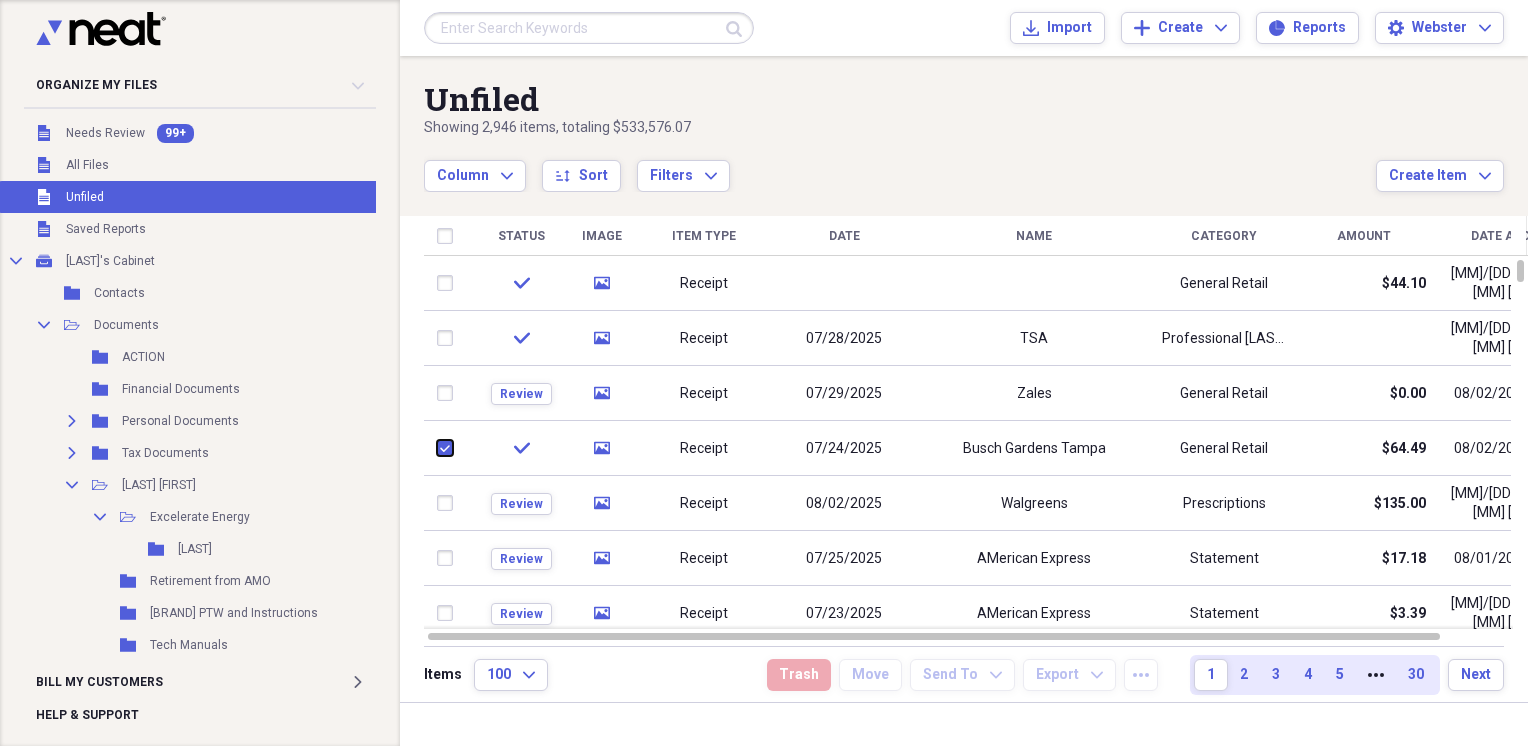 checkbox on "true" 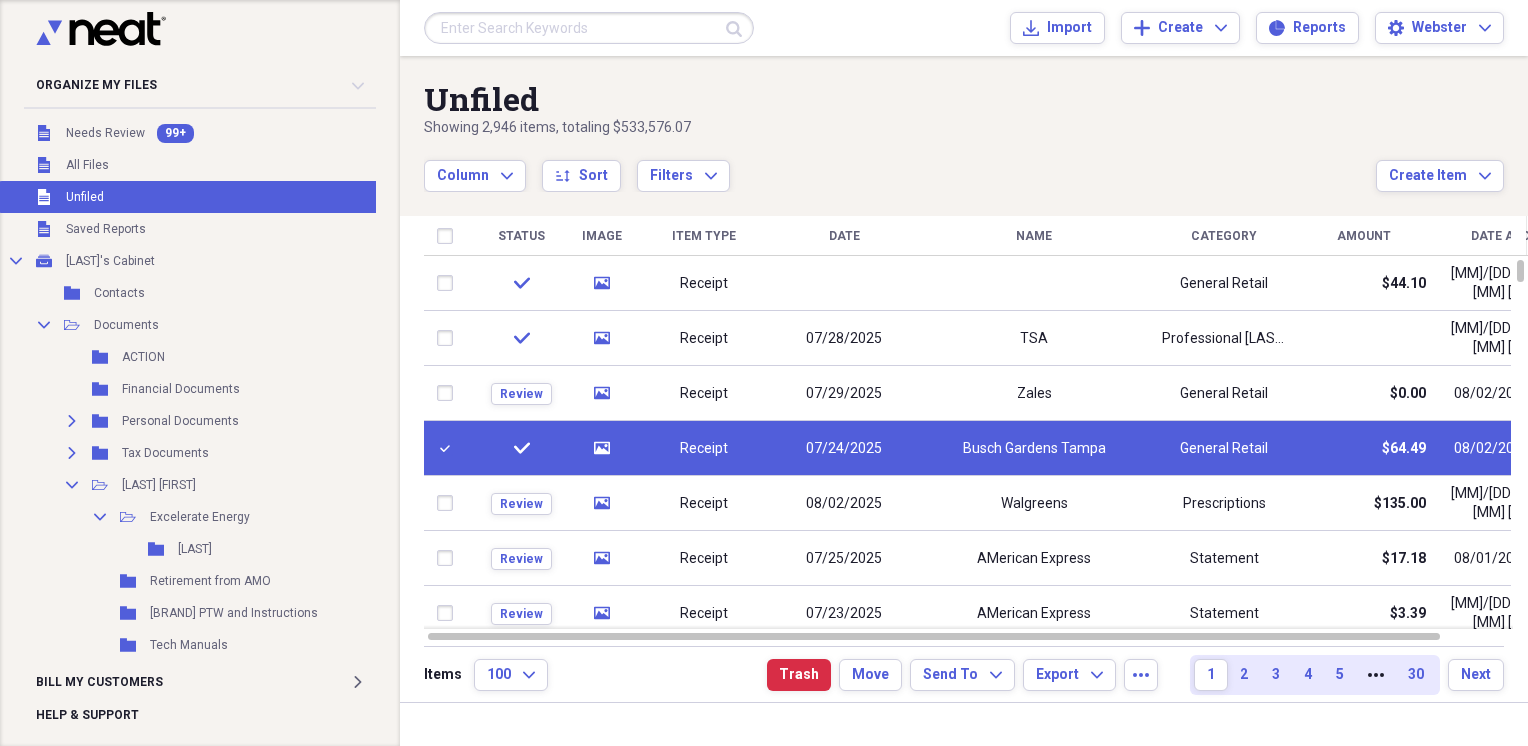 click at bounding box center [449, 283] 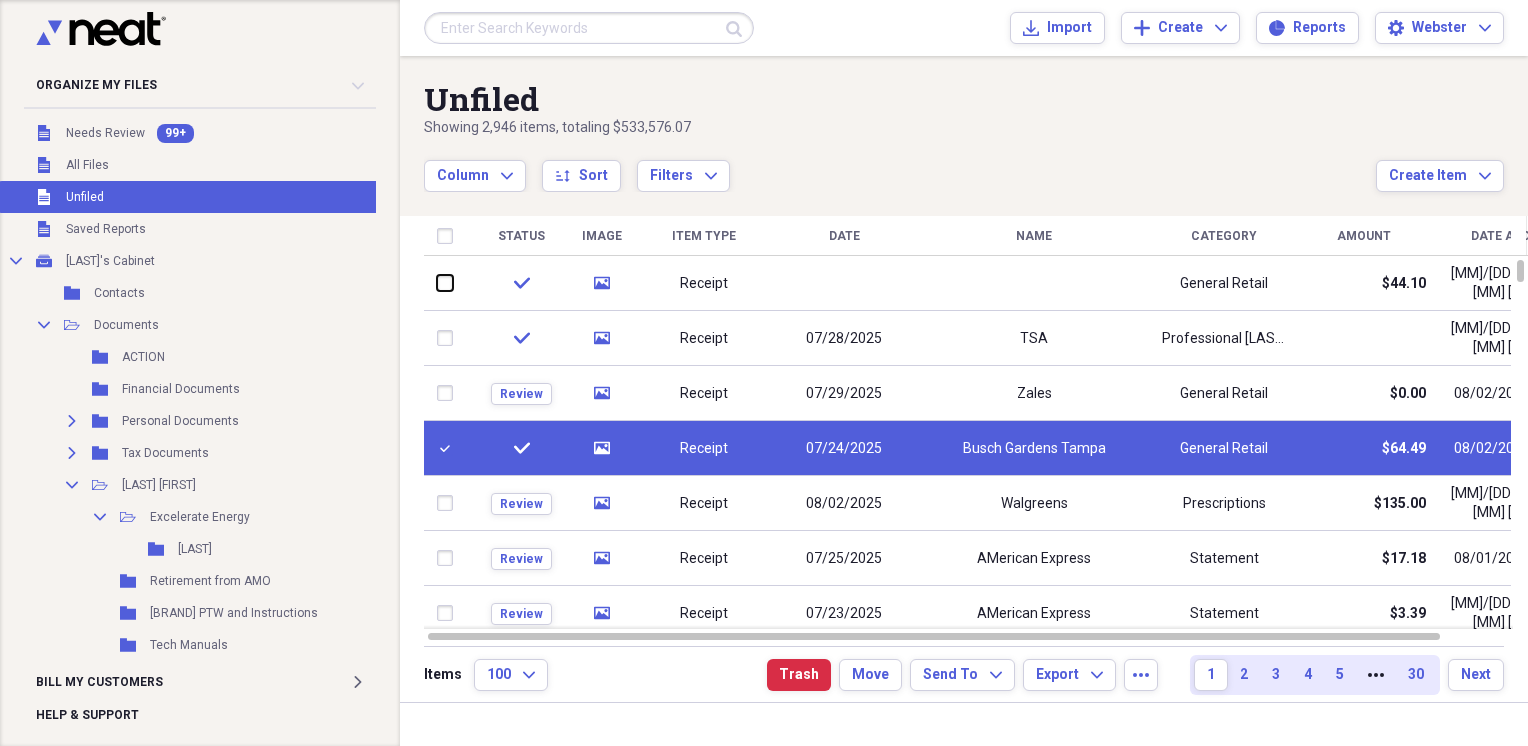 click at bounding box center (437, 283) 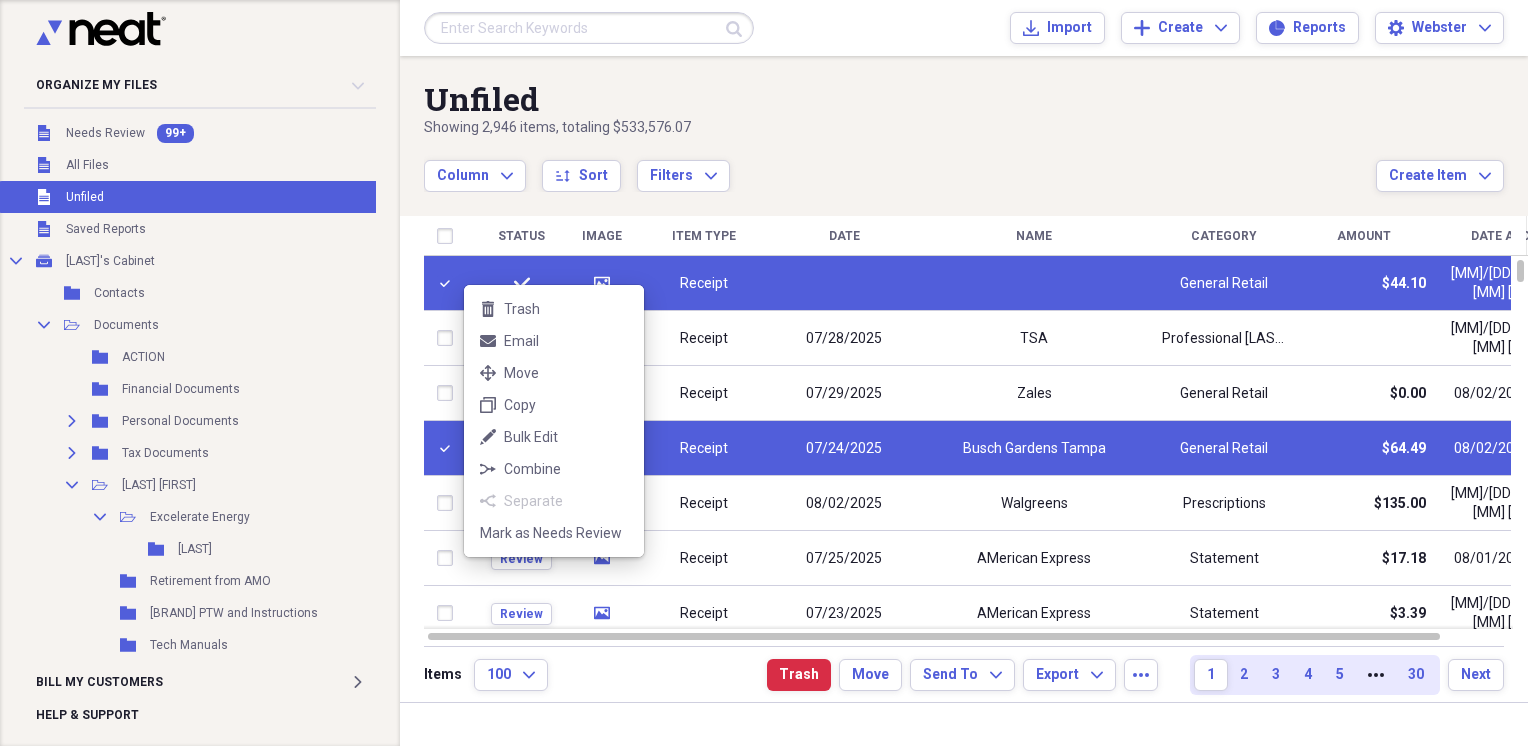click on "Combine" at bounding box center (566, 469) 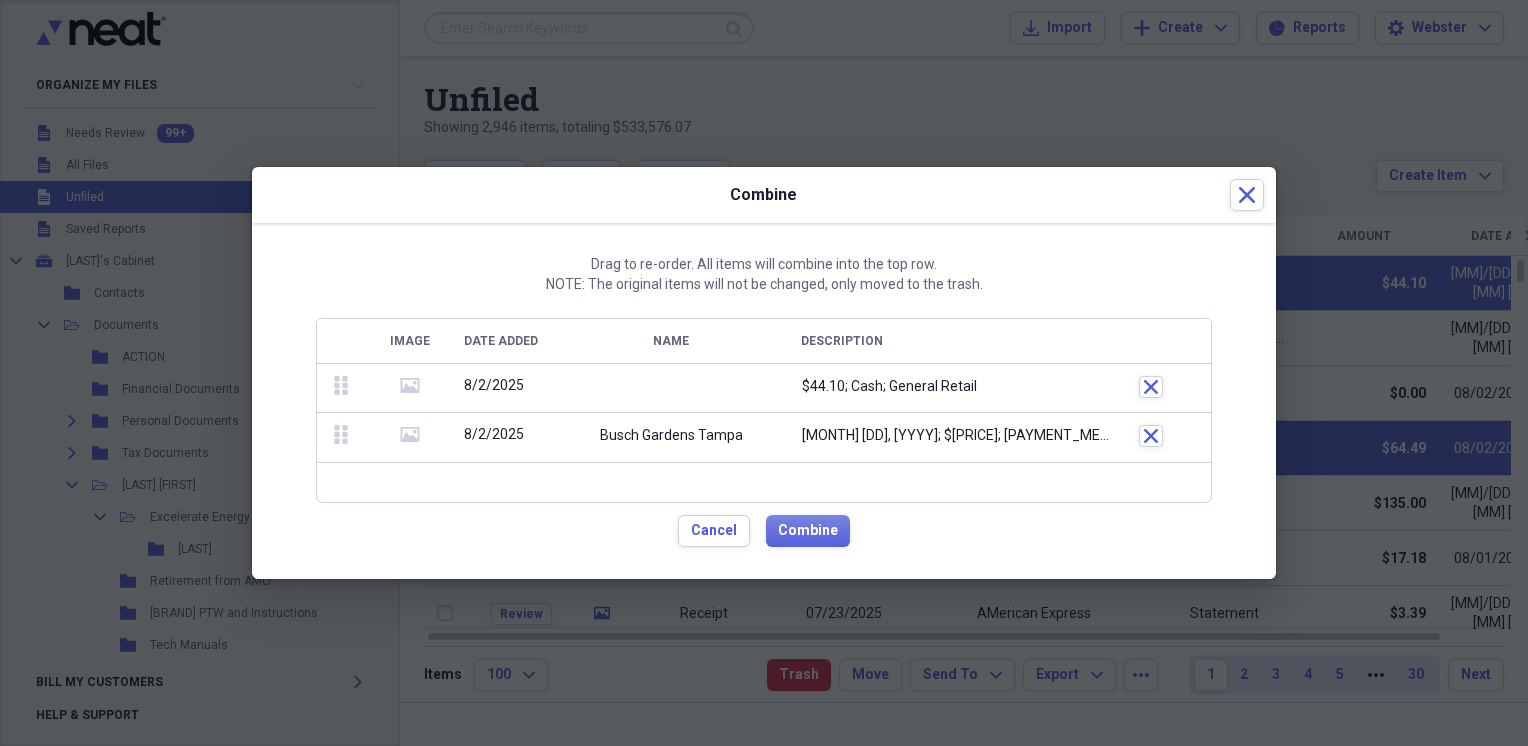 click 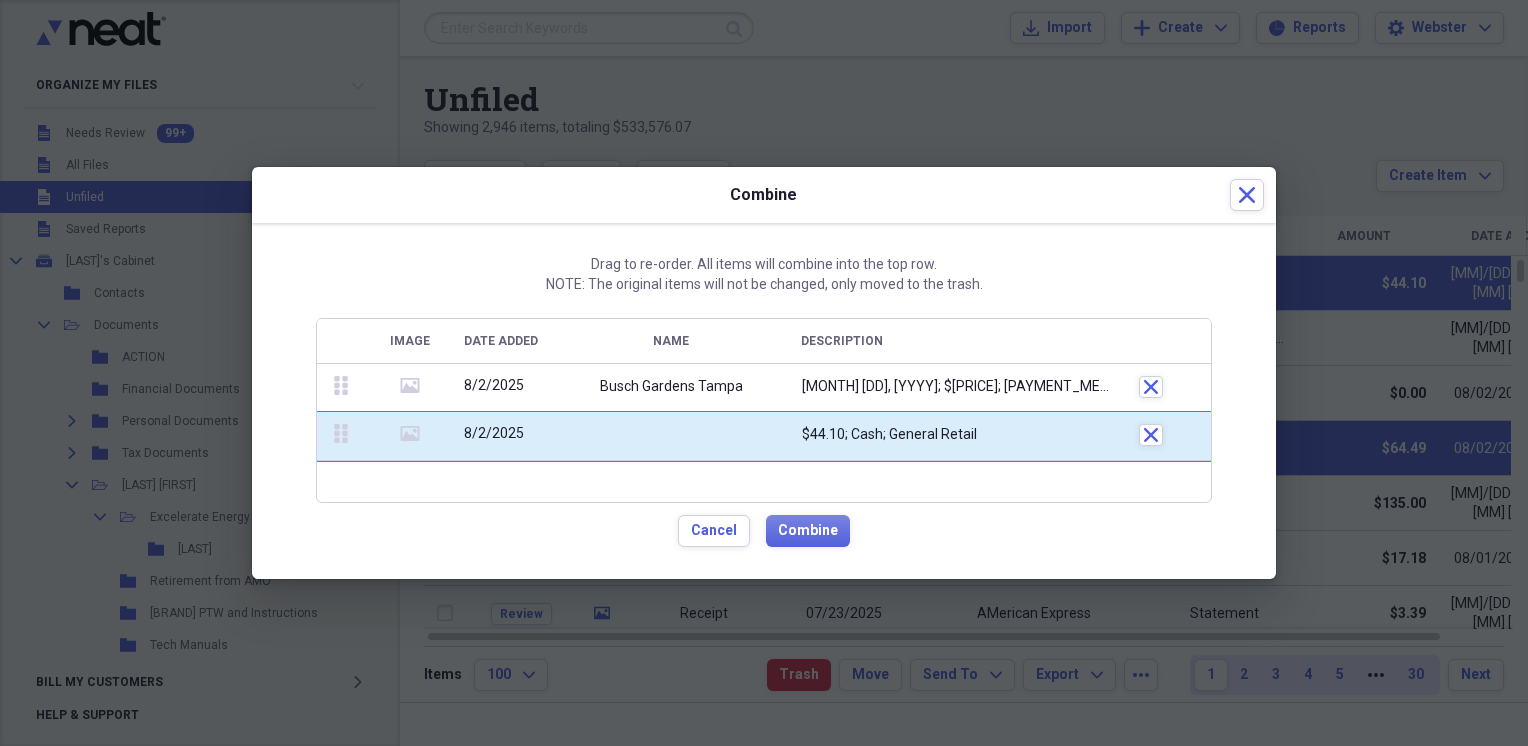 drag, startPoint x: 344, startPoint y: 383, endPoint x: 353, endPoint y: 475, distance: 92.43917 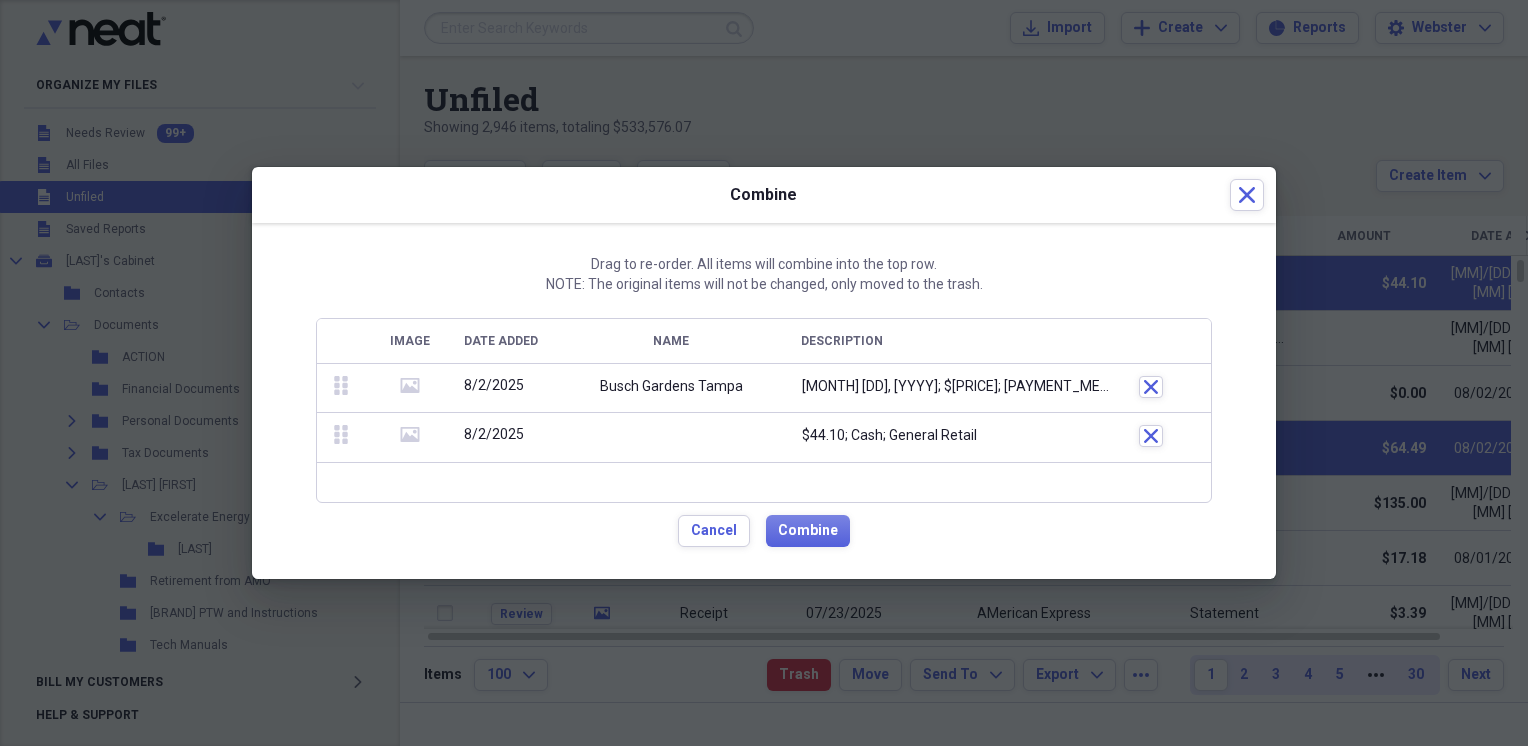 click on "drag-vertical media [M]/[D]/[YYYY] [BRAND] [CITY] [MONTH] [DD], [YYYY]; $[PRICE]; [PAYMENT_METHOD]; [CATEGORY] Close drag-vertical media [M]/[D]/[YYYY] $[PRICE]; [PAYMENT_METHOD]; [CATEGORY] Close" at bounding box center [764, 413] 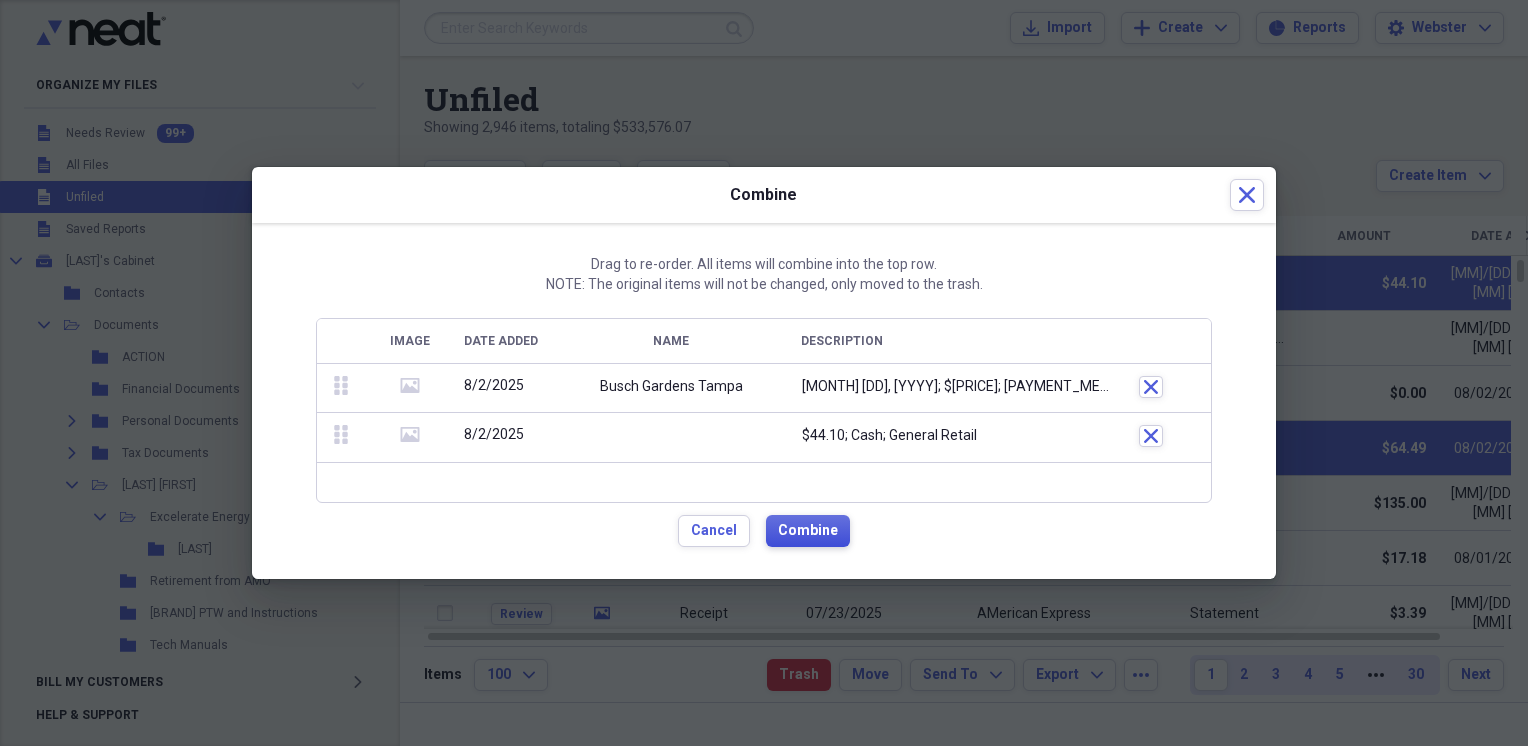 click on "Combine" at bounding box center (808, 531) 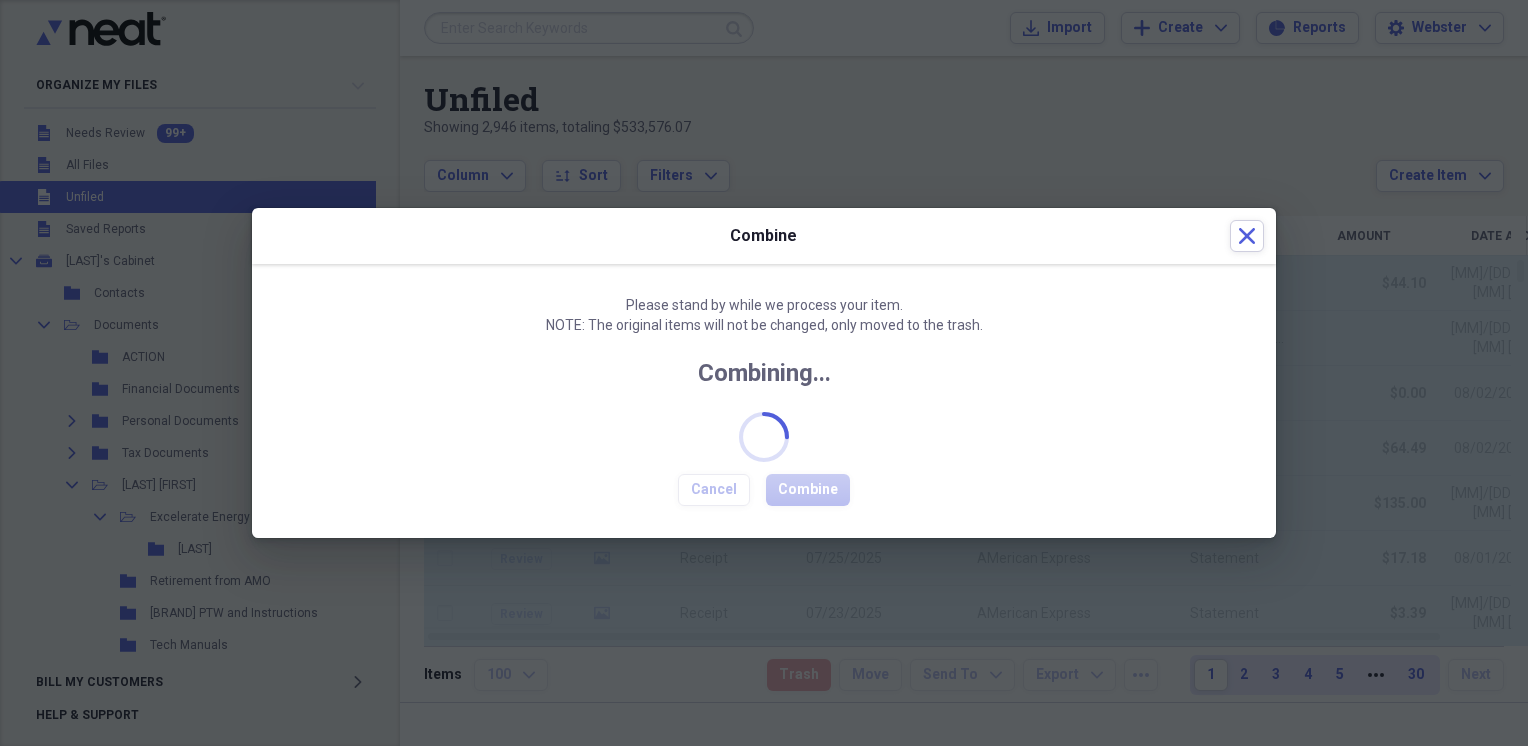 checkbox on "false" 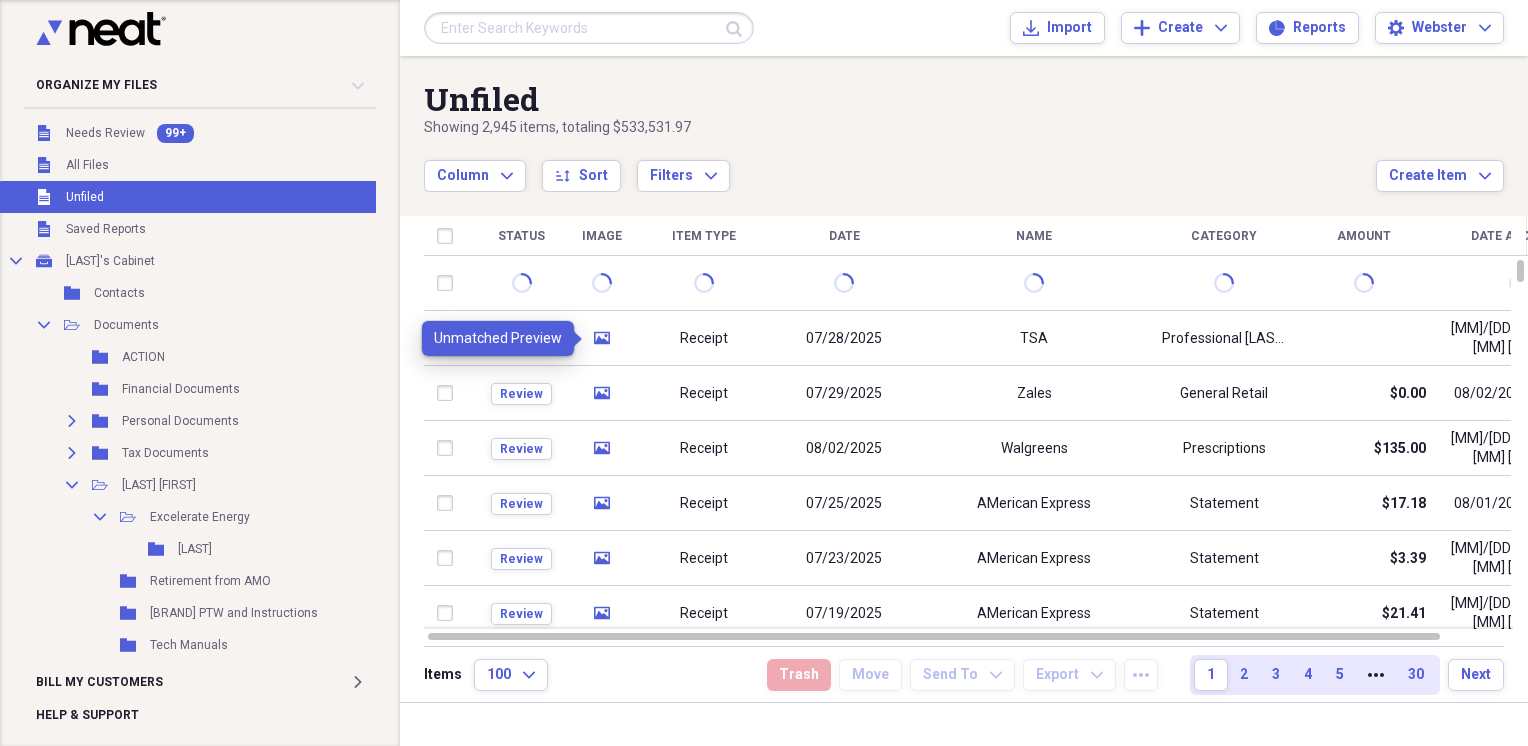 click on "media" 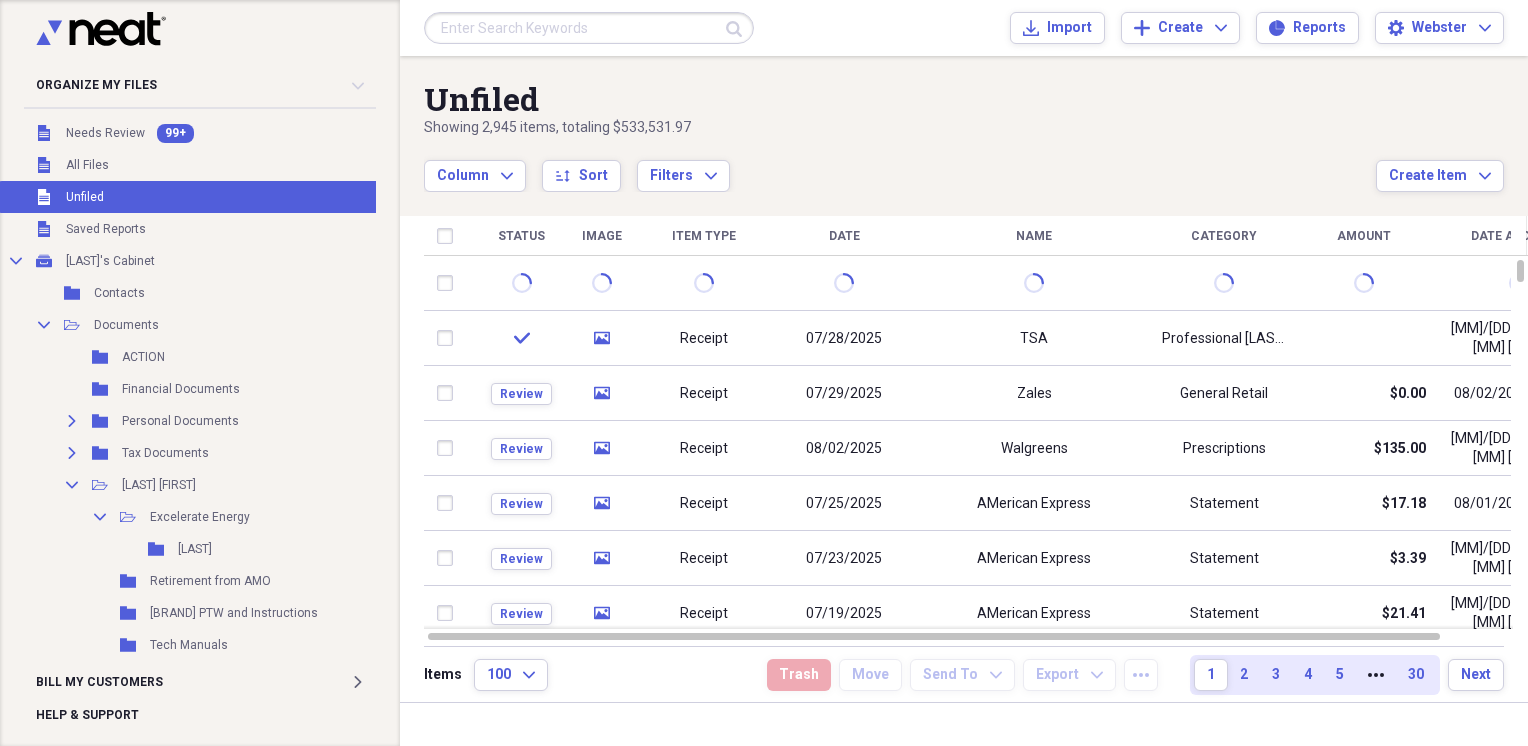 click 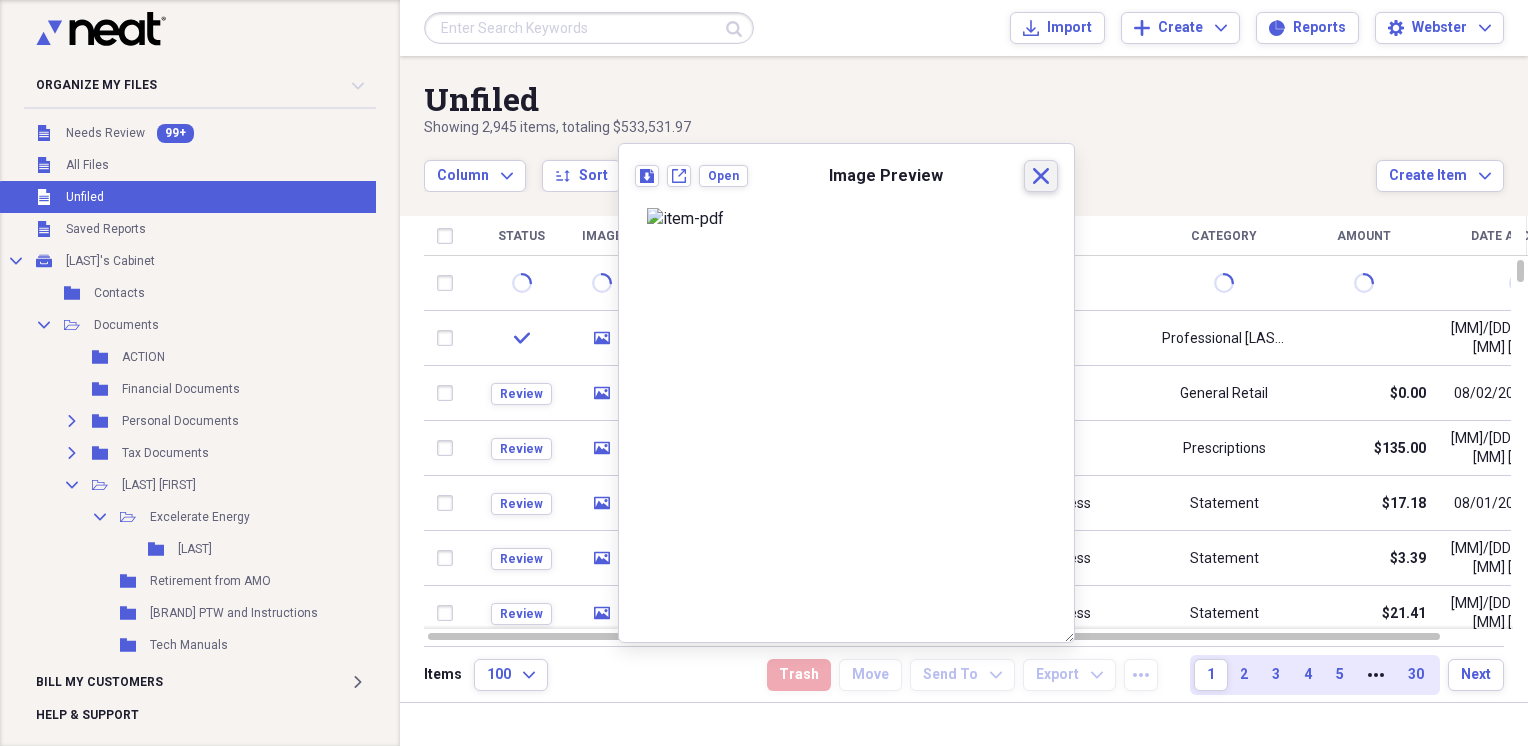 click on "Close" 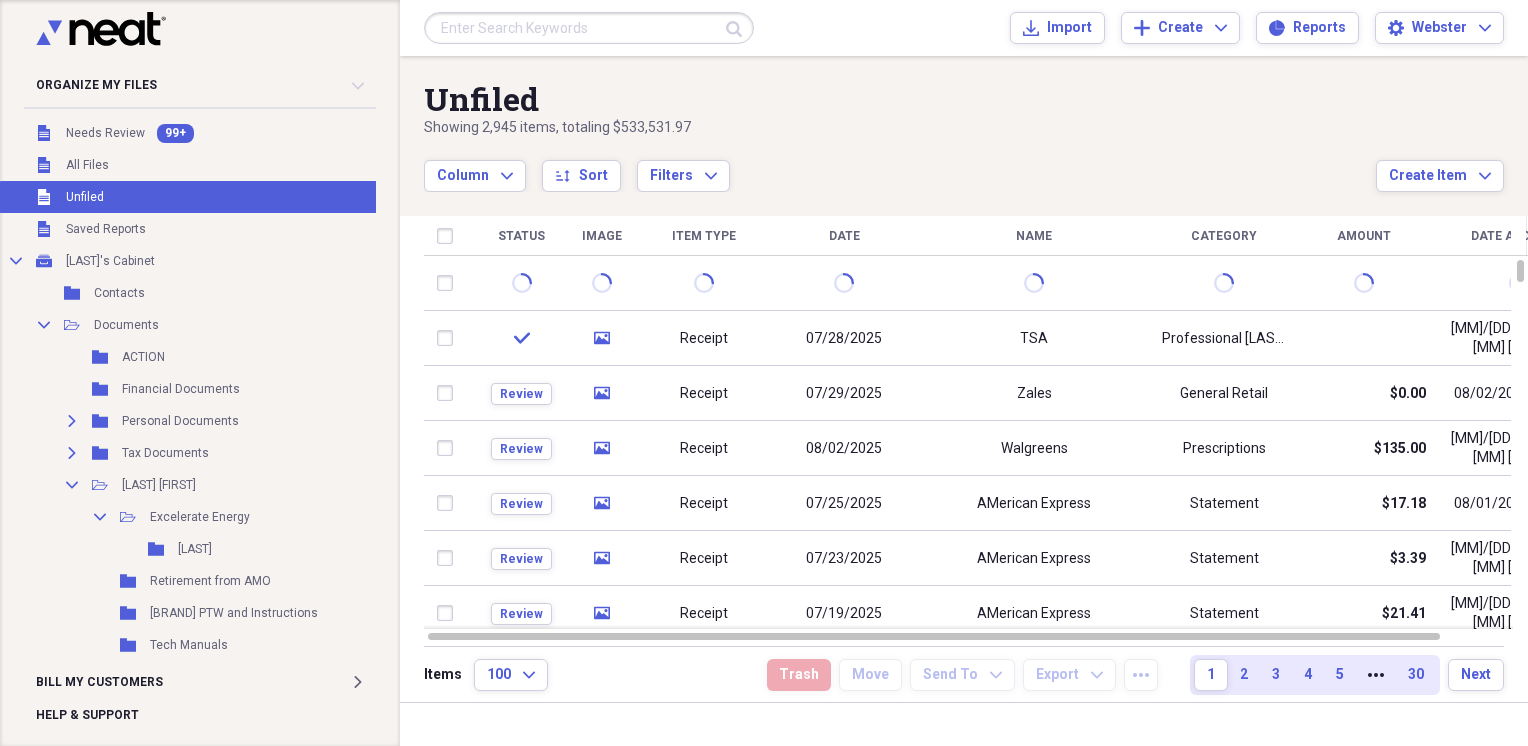 click 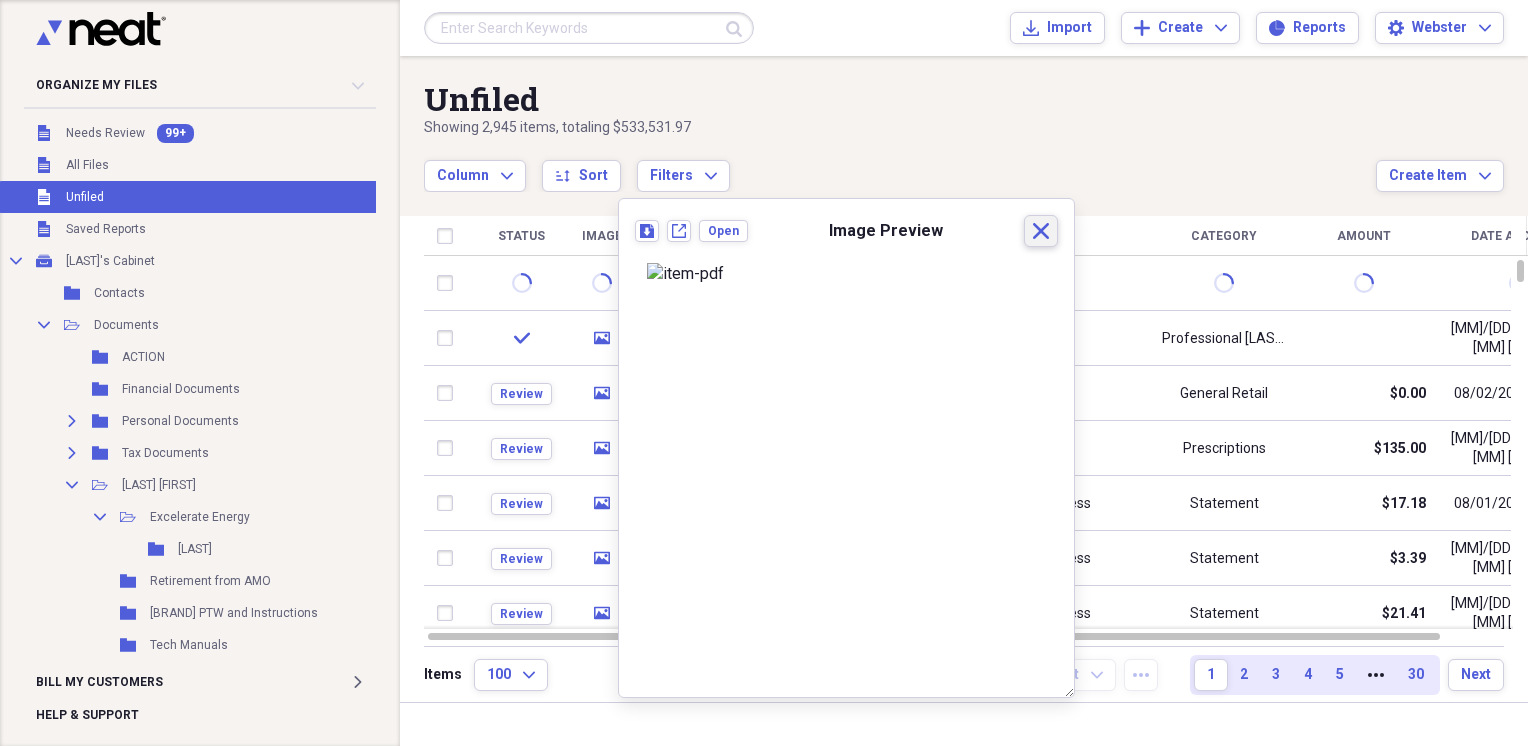 click on "Close" 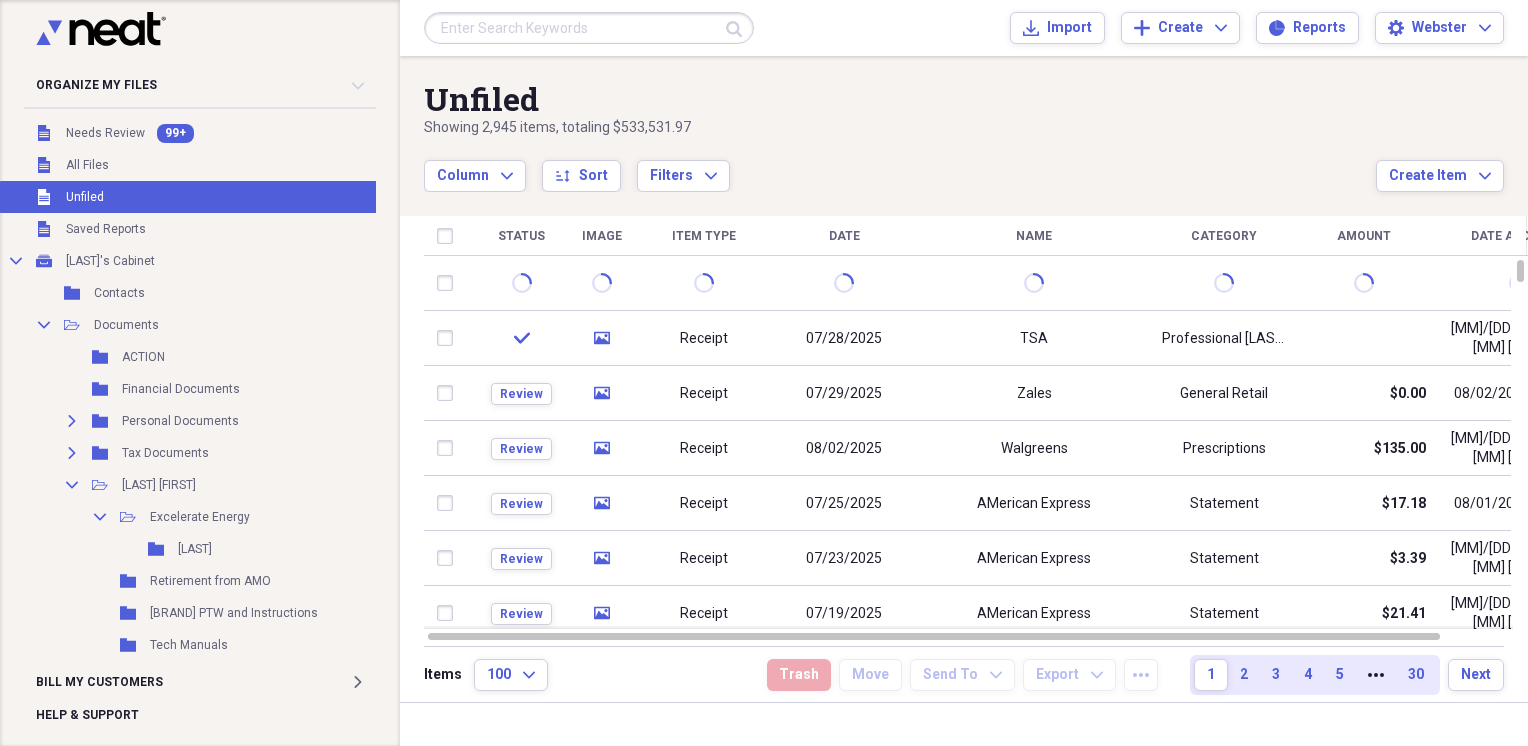 click on "Receipt" at bounding box center [704, 504] 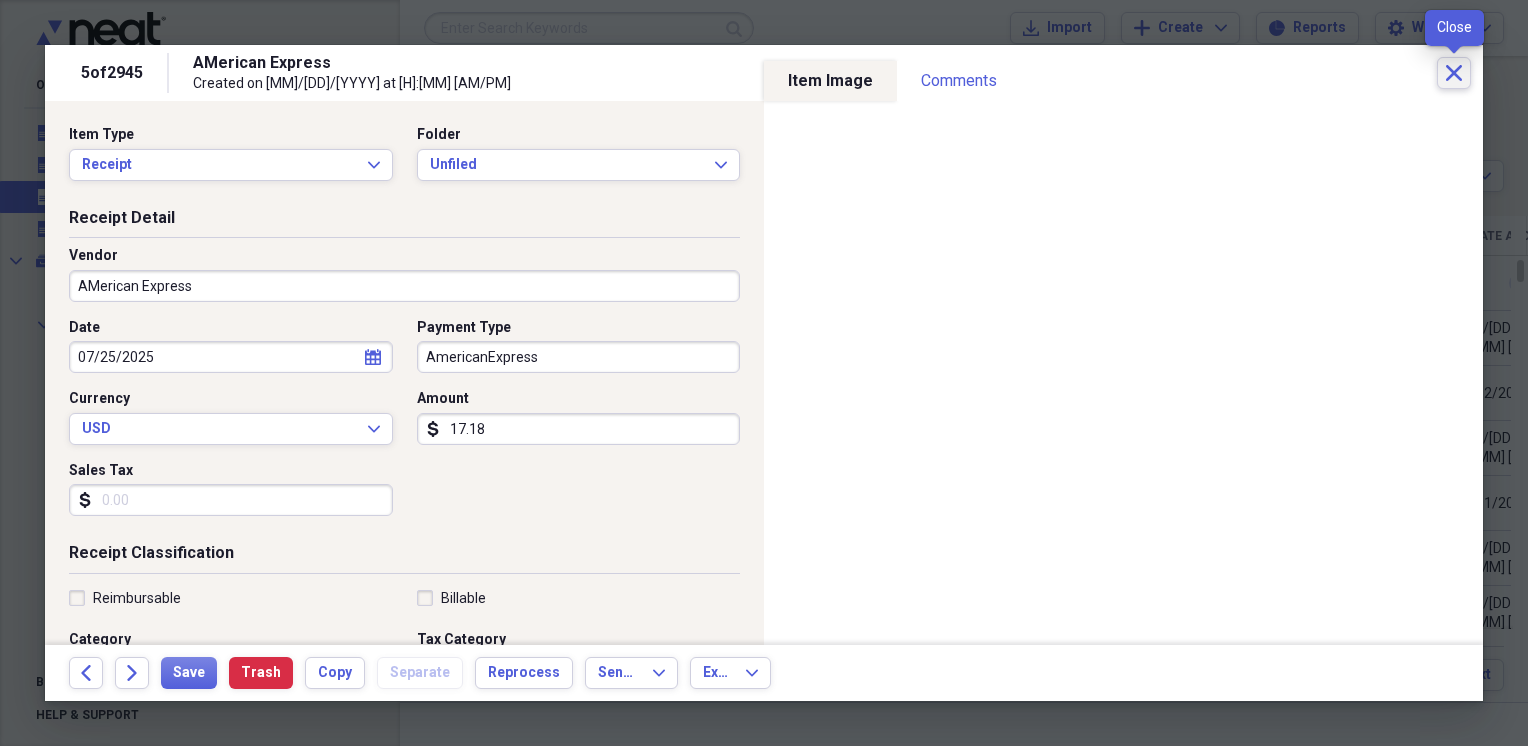 click on "Close" 